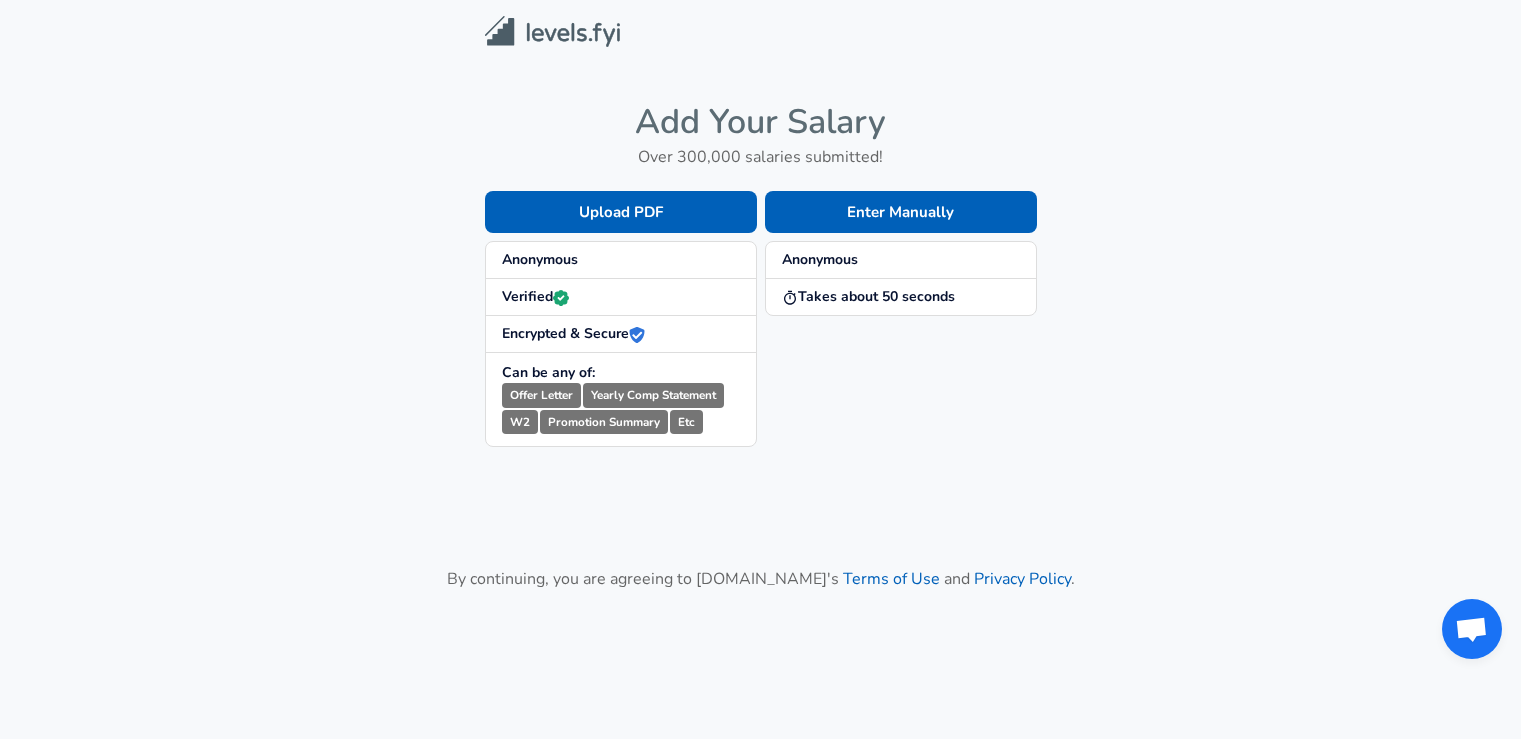 scroll, scrollTop: 0, scrollLeft: 0, axis: both 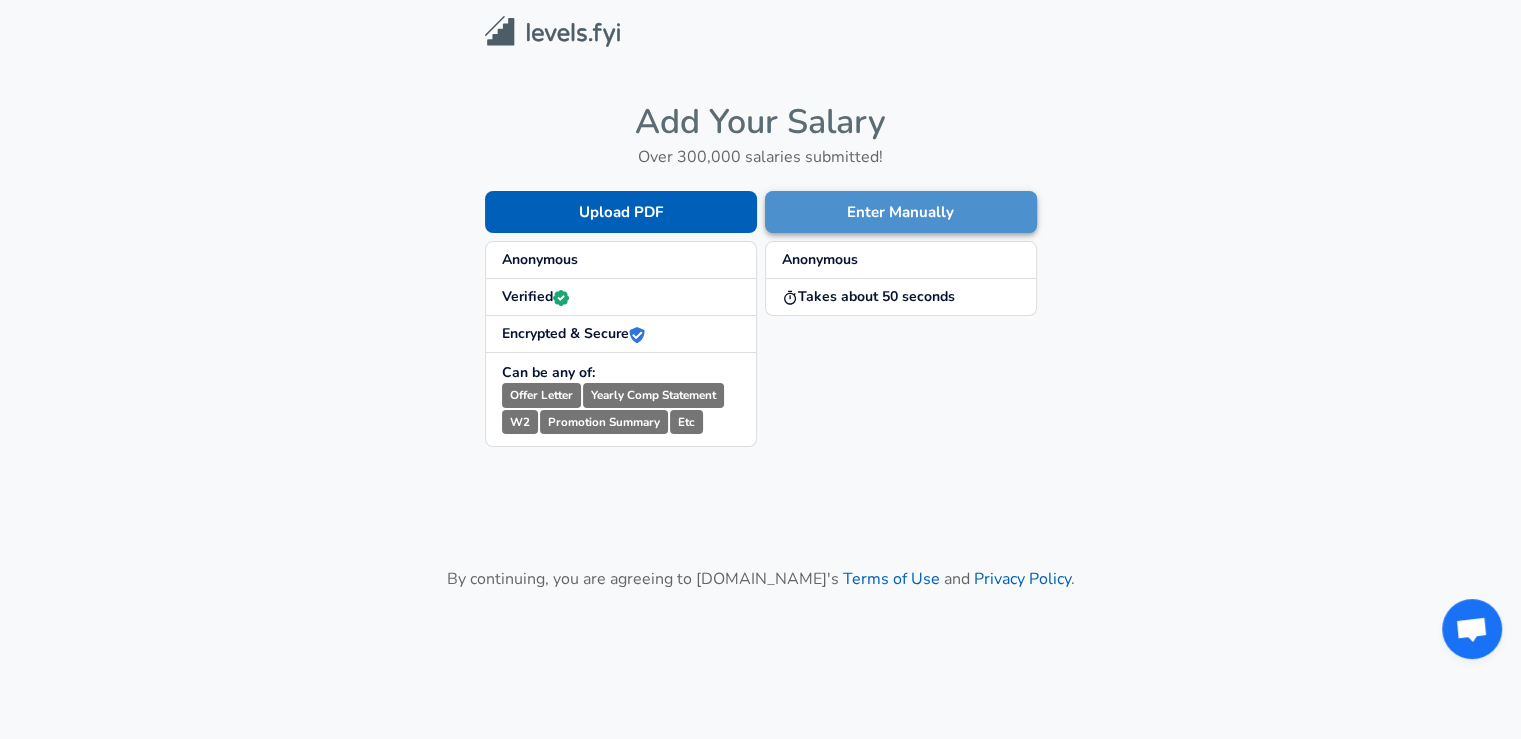 click on "Enter Manually" at bounding box center [901, 212] 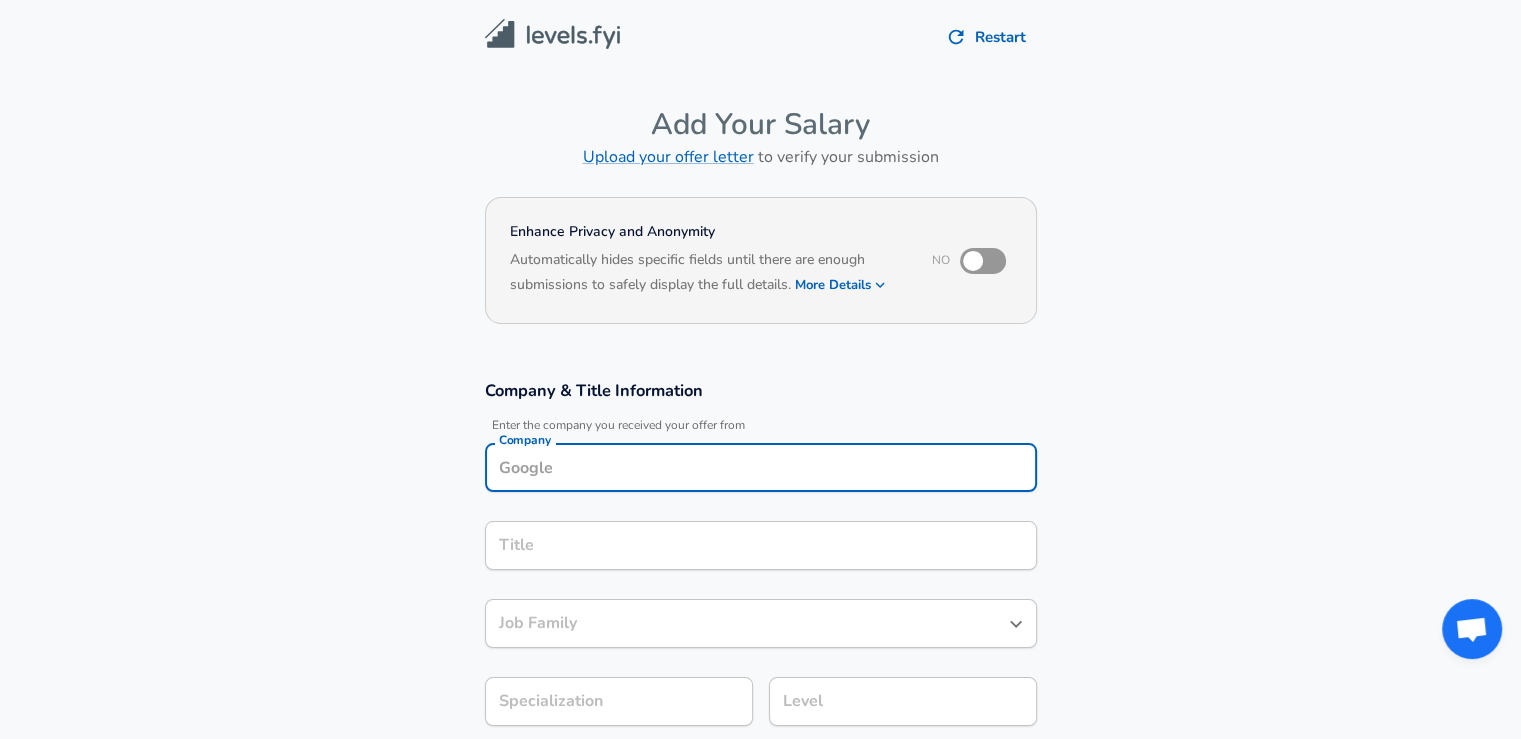click on "Company" at bounding box center (761, 467) 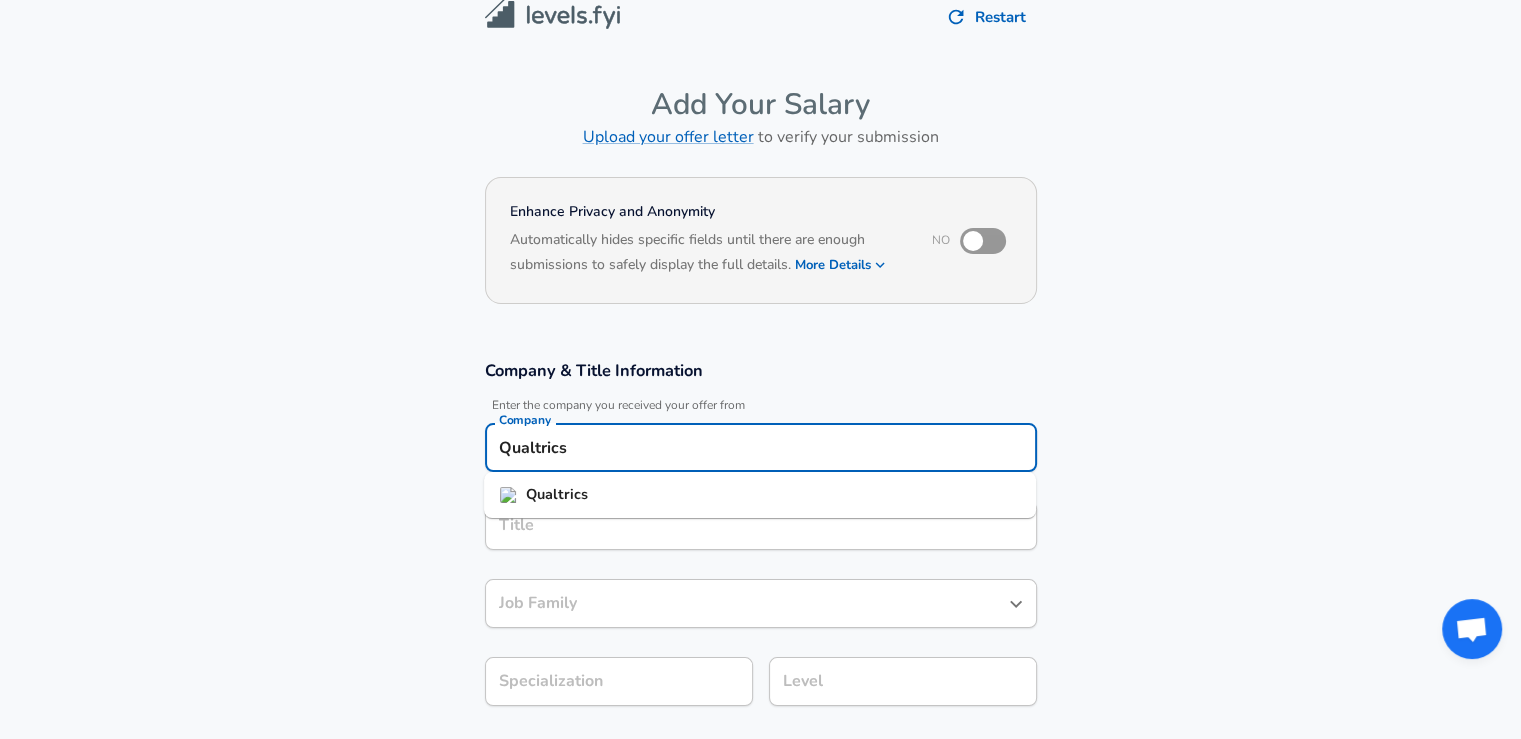 click on "Qualtrics" at bounding box center (760, 495) 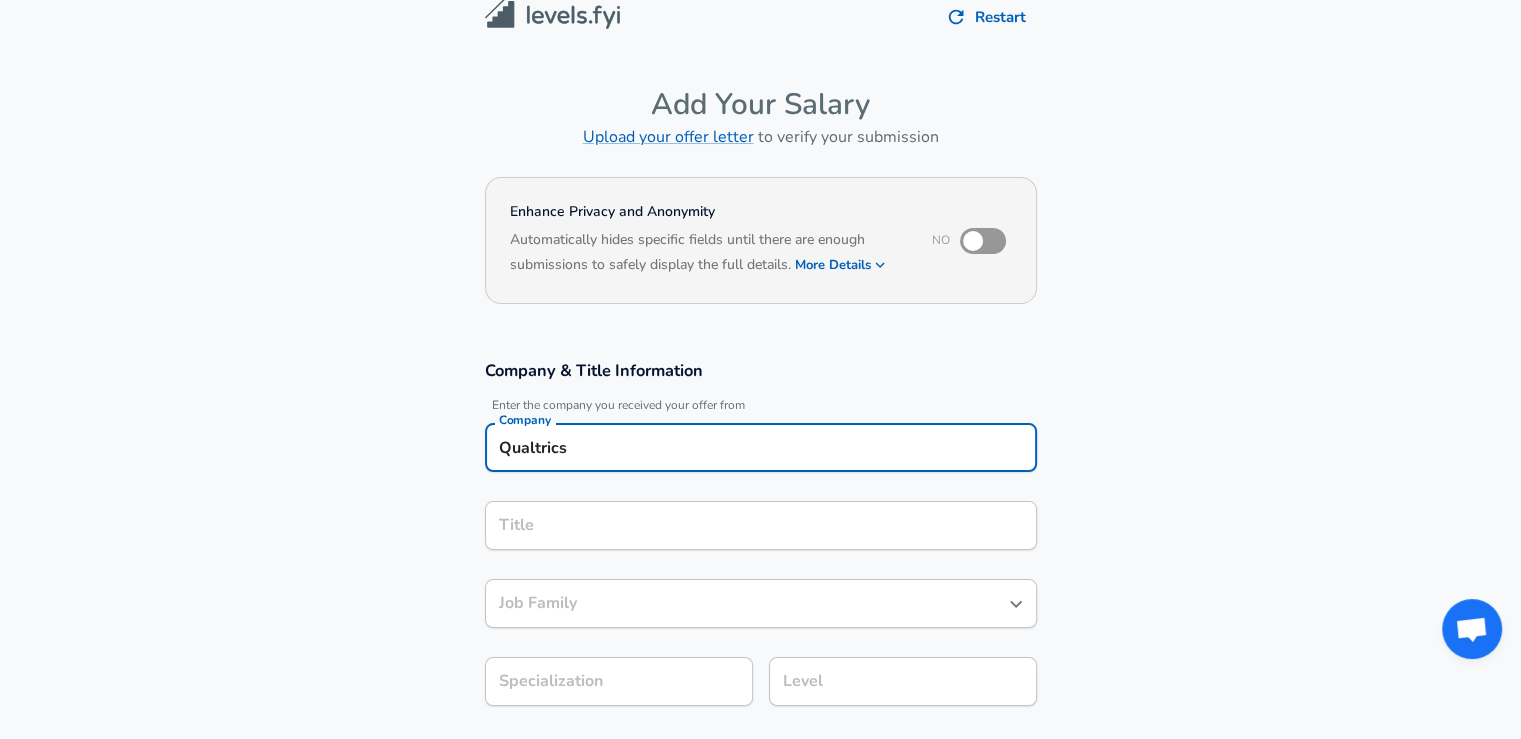 type on "Qualtrics" 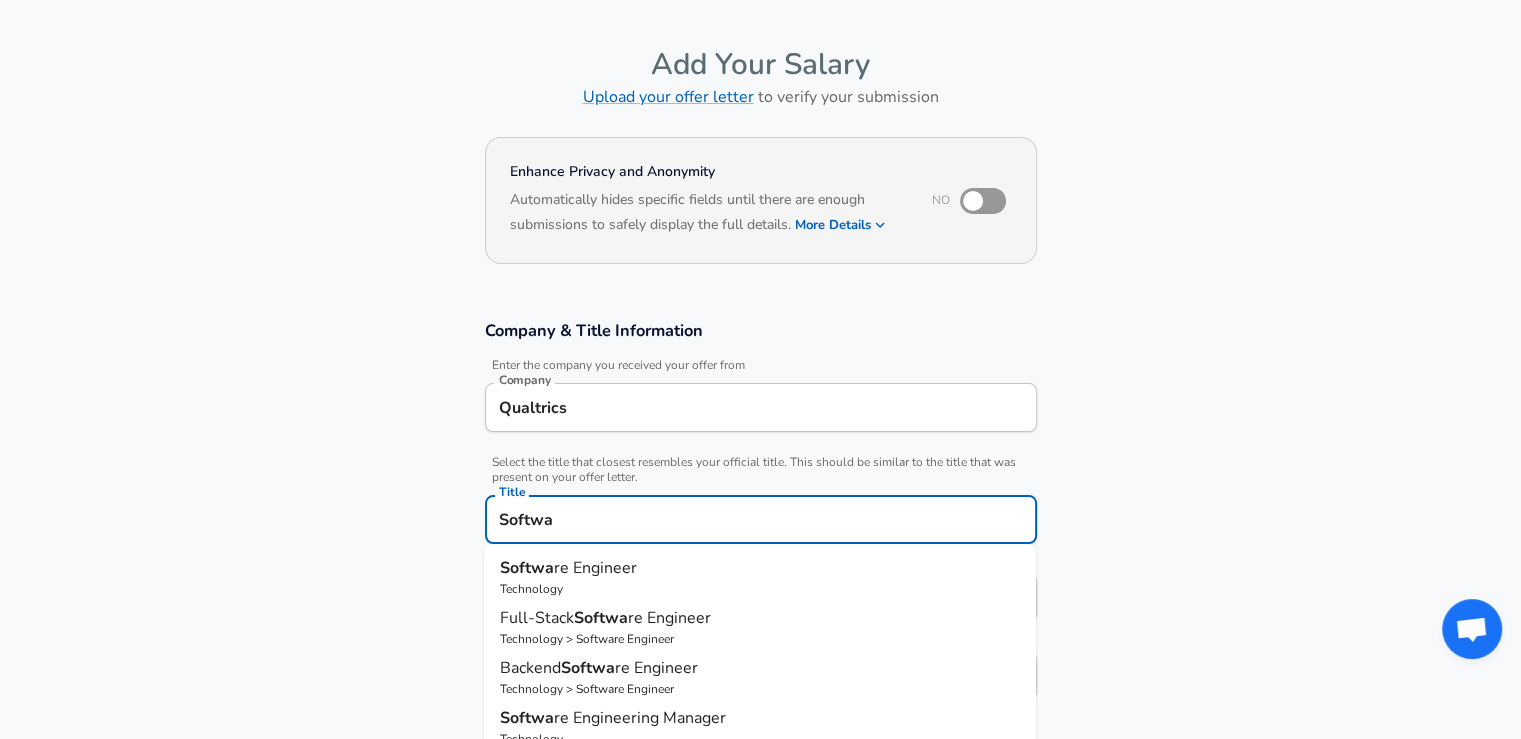 click on "re Engineer" at bounding box center [595, 568] 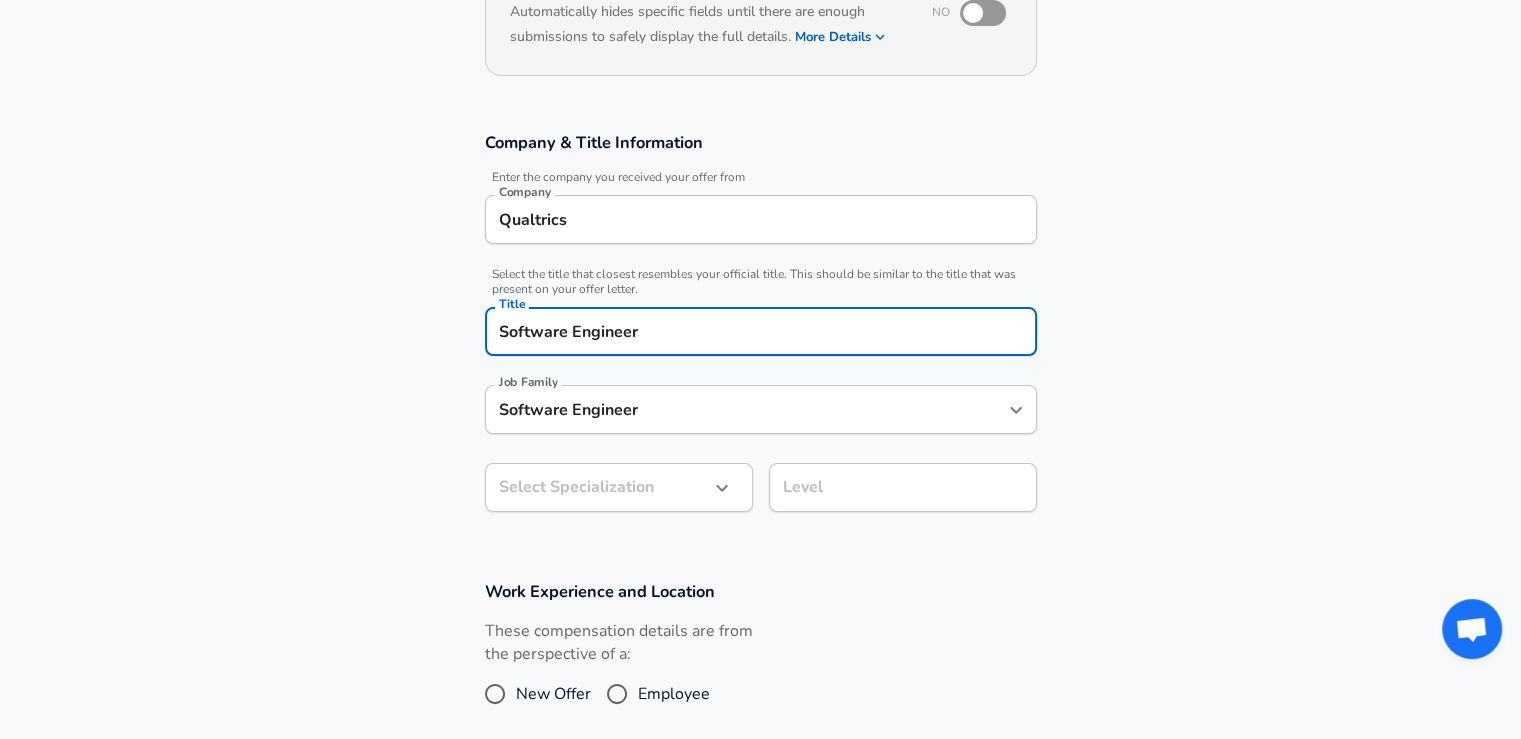scroll, scrollTop: 267, scrollLeft: 0, axis: vertical 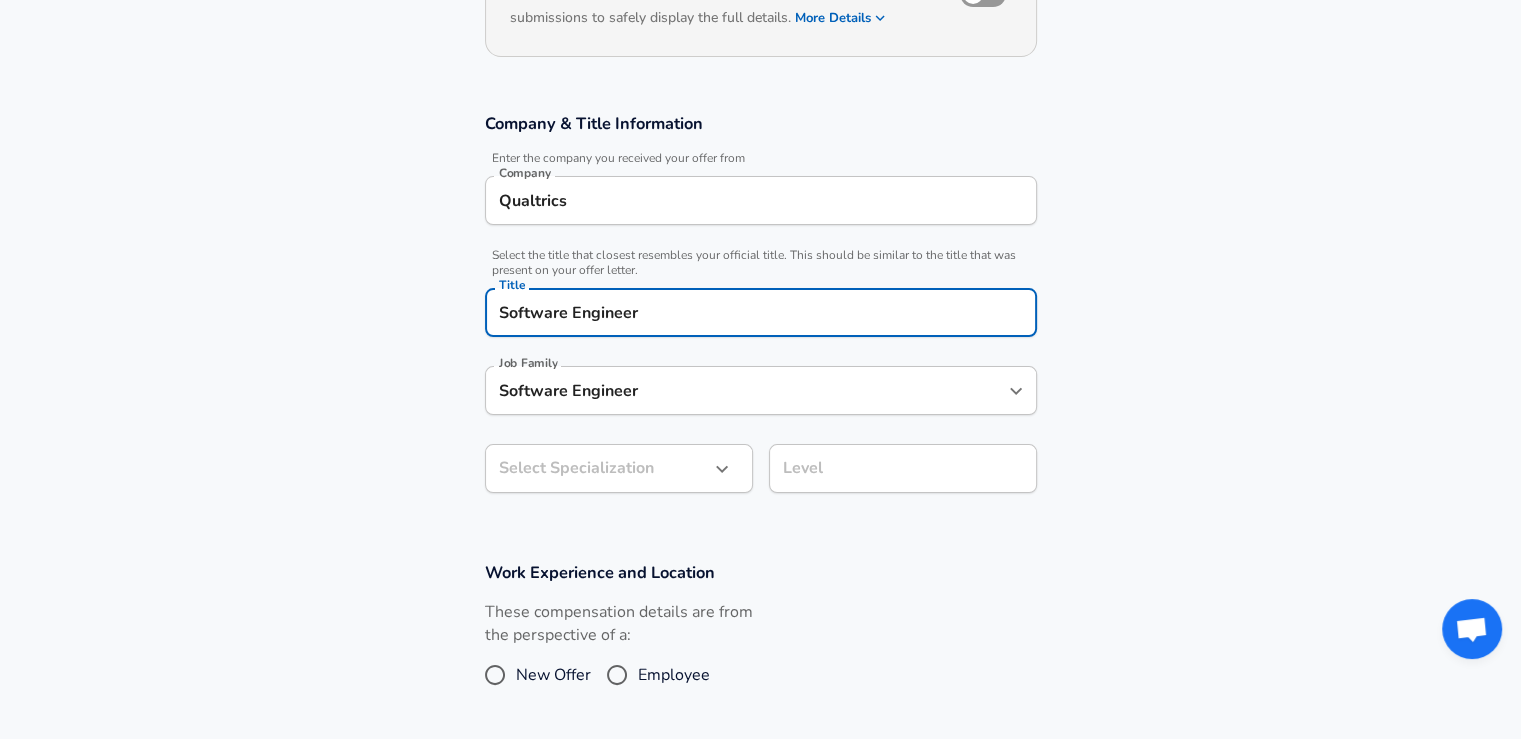 type on "Software Engineer" 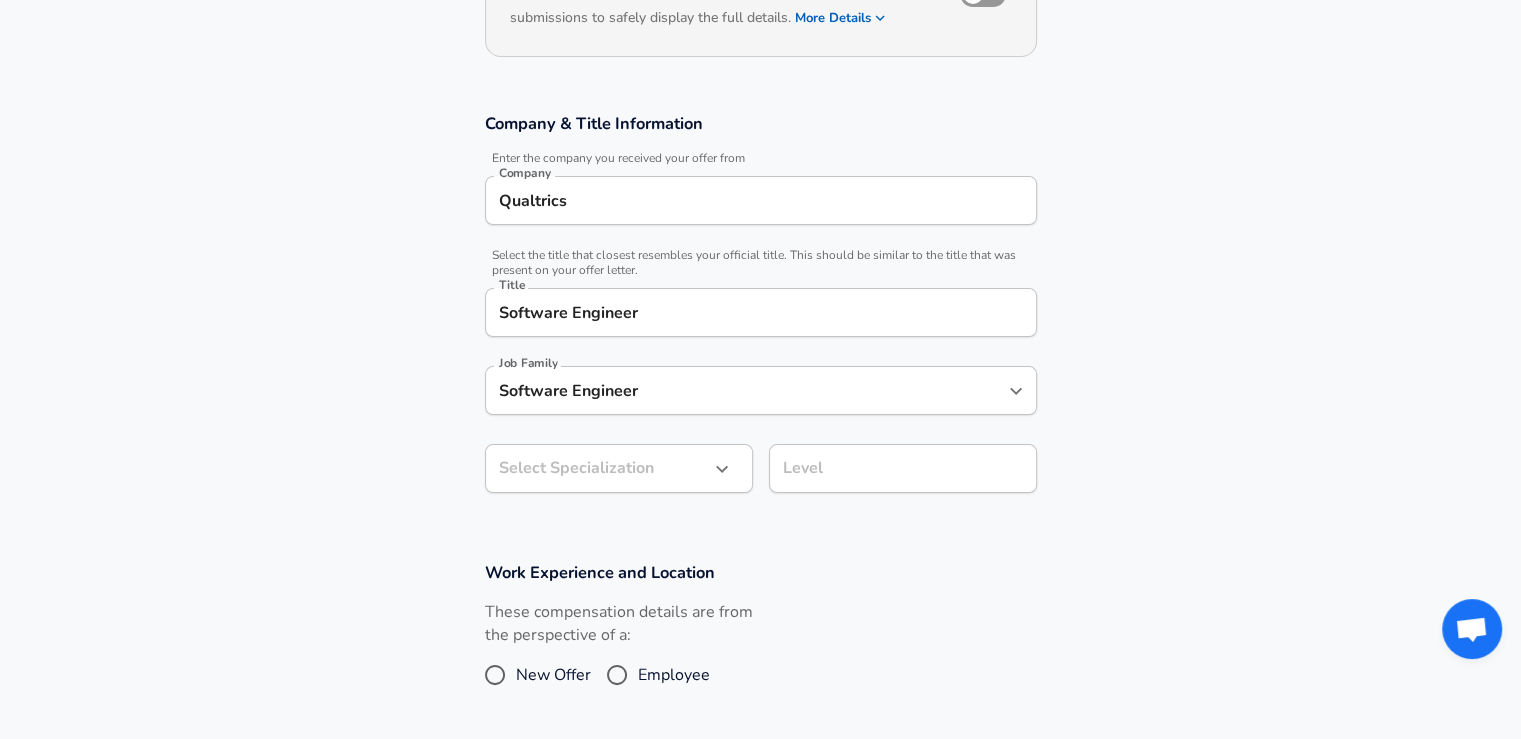 click on "Select Specialization ​ Select Specialization" at bounding box center (611, 467) 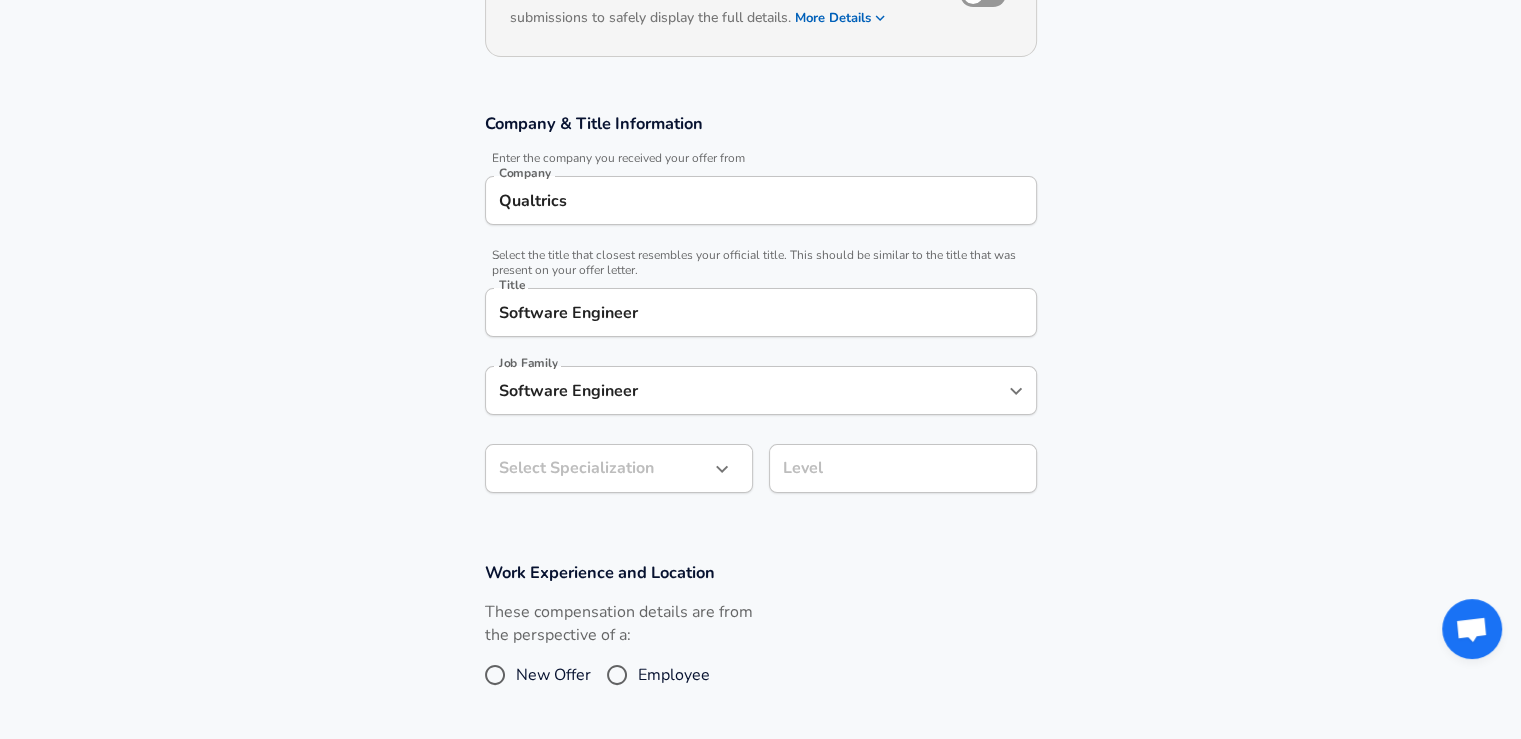 scroll, scrollTop: 327, scrollLeft: 0, axis: vertical 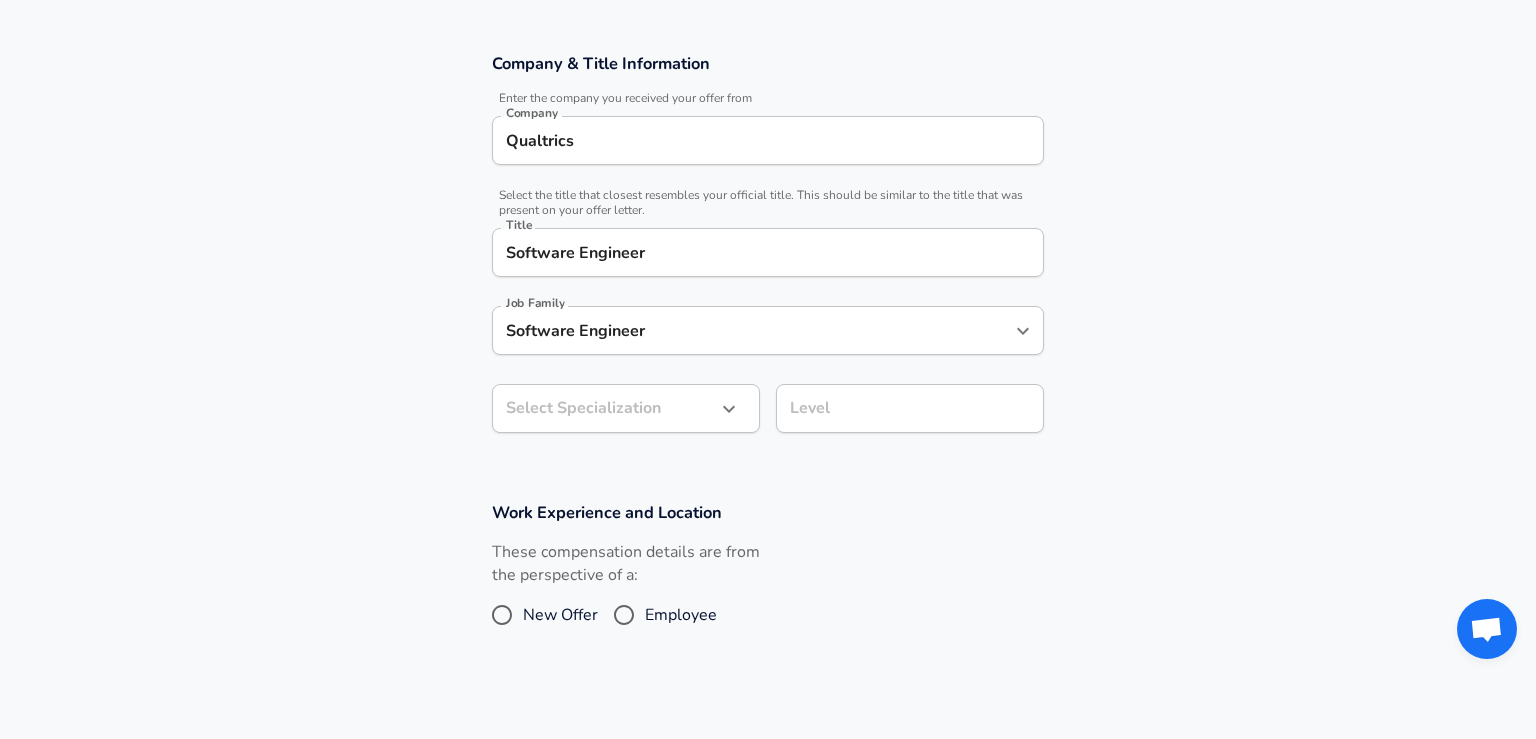 click on "We value your privacy We use cookies to enhance your browsing experience, serve personalized ads or content, and analyze our traffic. By clicking "Accept All", you consent to our use of cookies. Customize    Accept All   Customize Consent Preferences   We use cookies to help you navigate efficiently and perform certain functions. You will find detailed information about all cookies under each consent category below. The cookies that are categorized as "Necessary" are stored on your browser as they are essential for enabling the basic functionalities of the site. ...  Show more Necessary Always Active Necessary cookies are required to enable the basic features of this site, such as providing secure log-in or adjusting your consent preferences. These cookies do not store any personally identifiable data. Cookie _GRECAPTCHA Duration 5 months 27 days Description Google Recaptcha service sets this cookie to identify bots to protect the website against malicious spam attacks. Cookie __stripe_mid Duration 1 year MR" at bounding box center [768, 42] 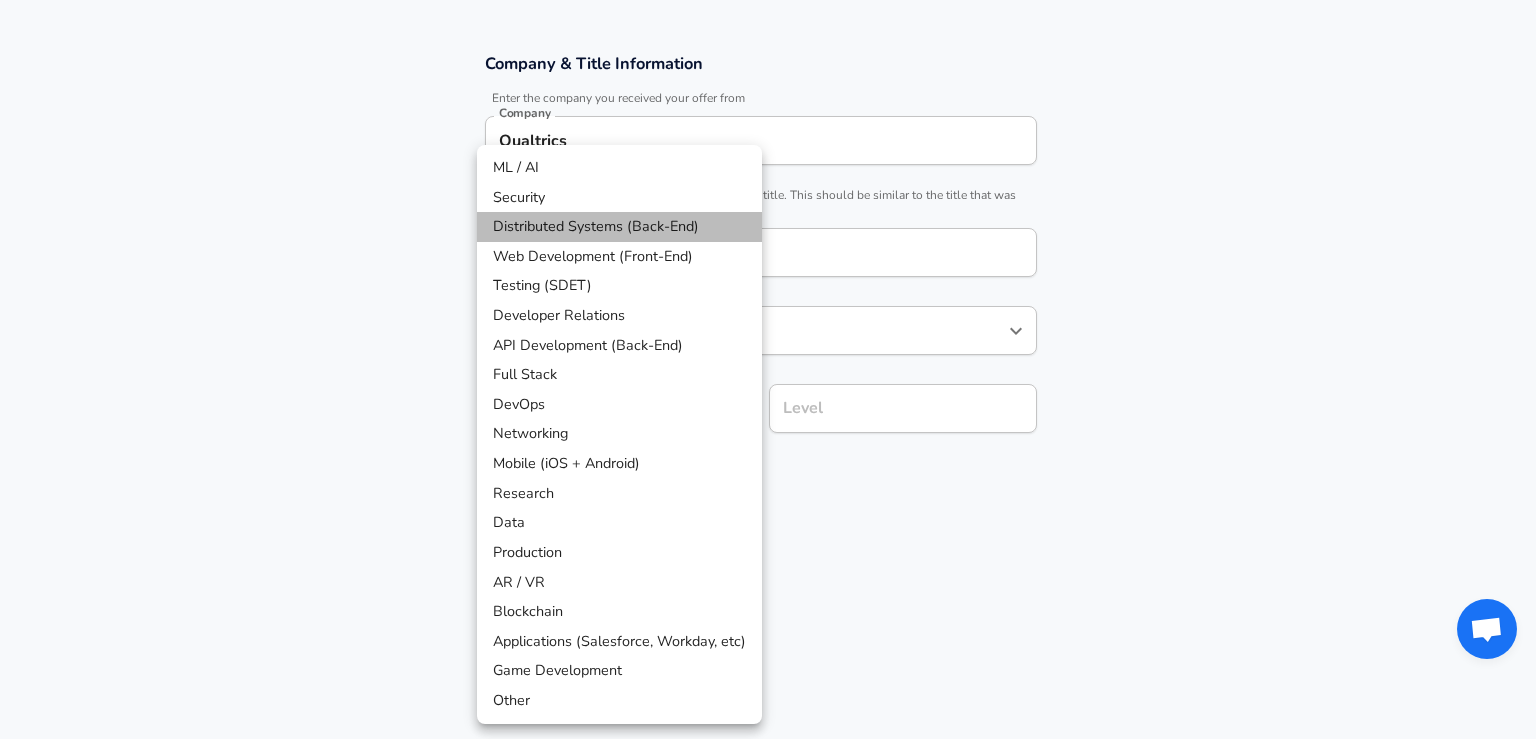 click on "Distributed Systems (Back-End)" at bounding box center [619, 227] 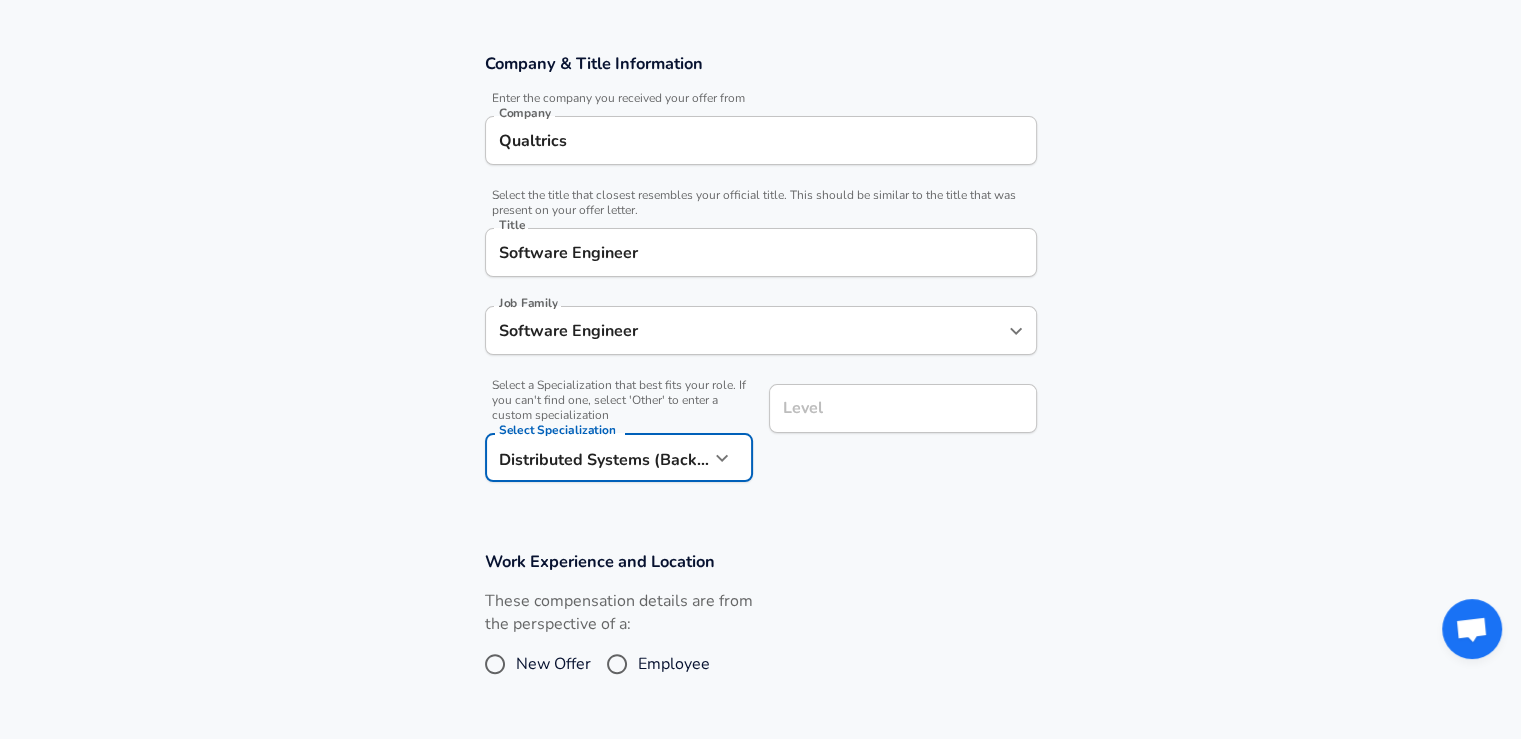click on "Level" at bounding box center (903, 408) 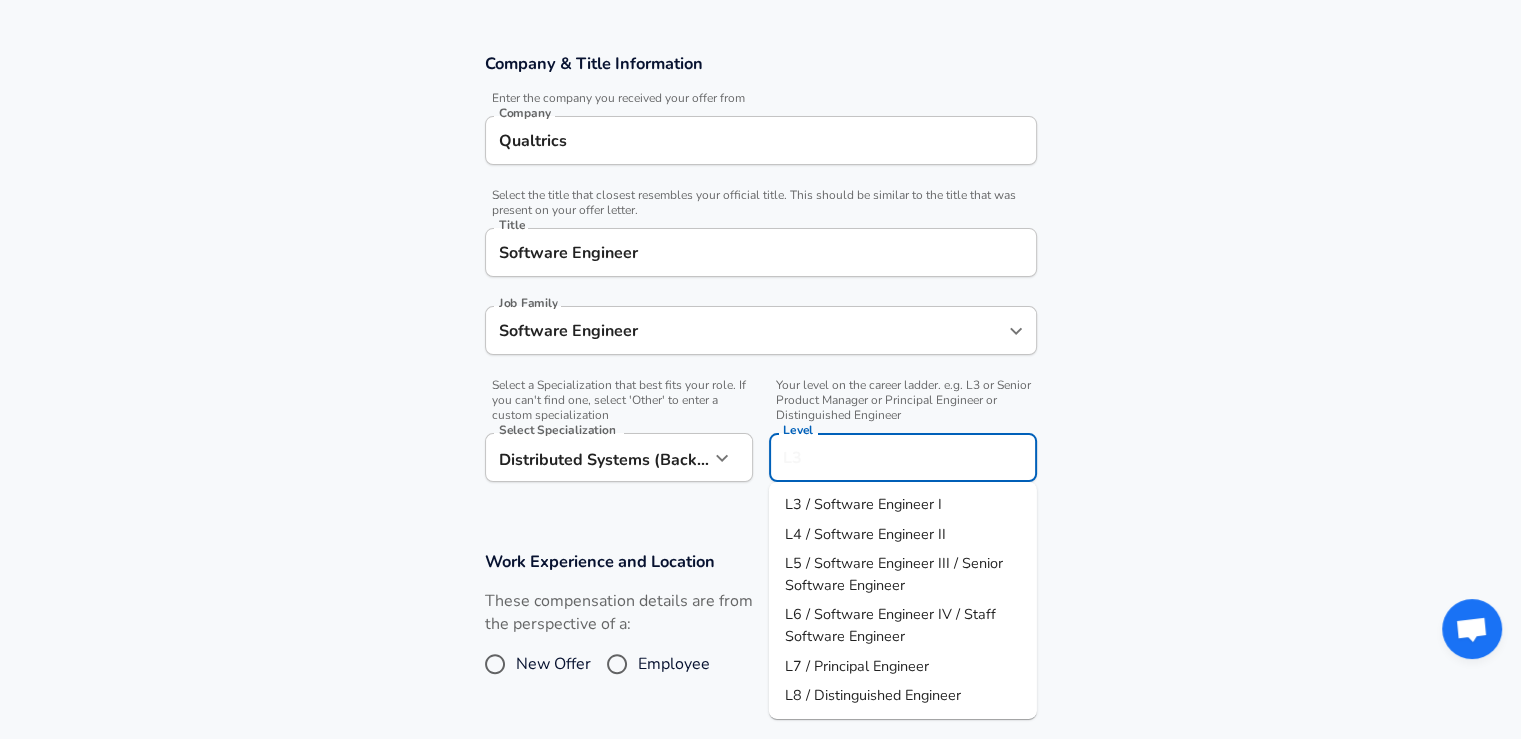 scroll, scrollTop: 367, scrollLeft: 0, axis: vertical 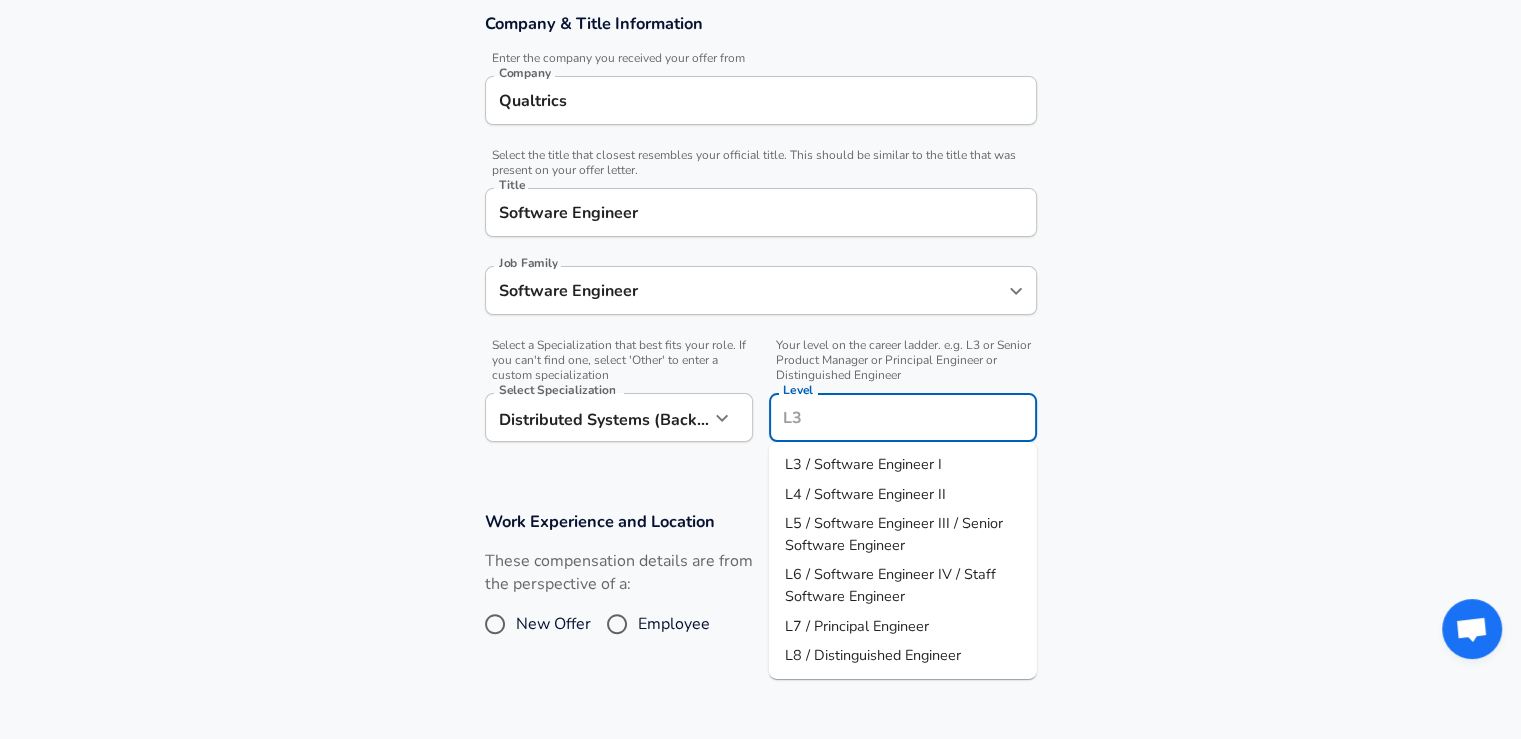 click on "L3 / Software Engineer I" at bounding box center (863, 464) 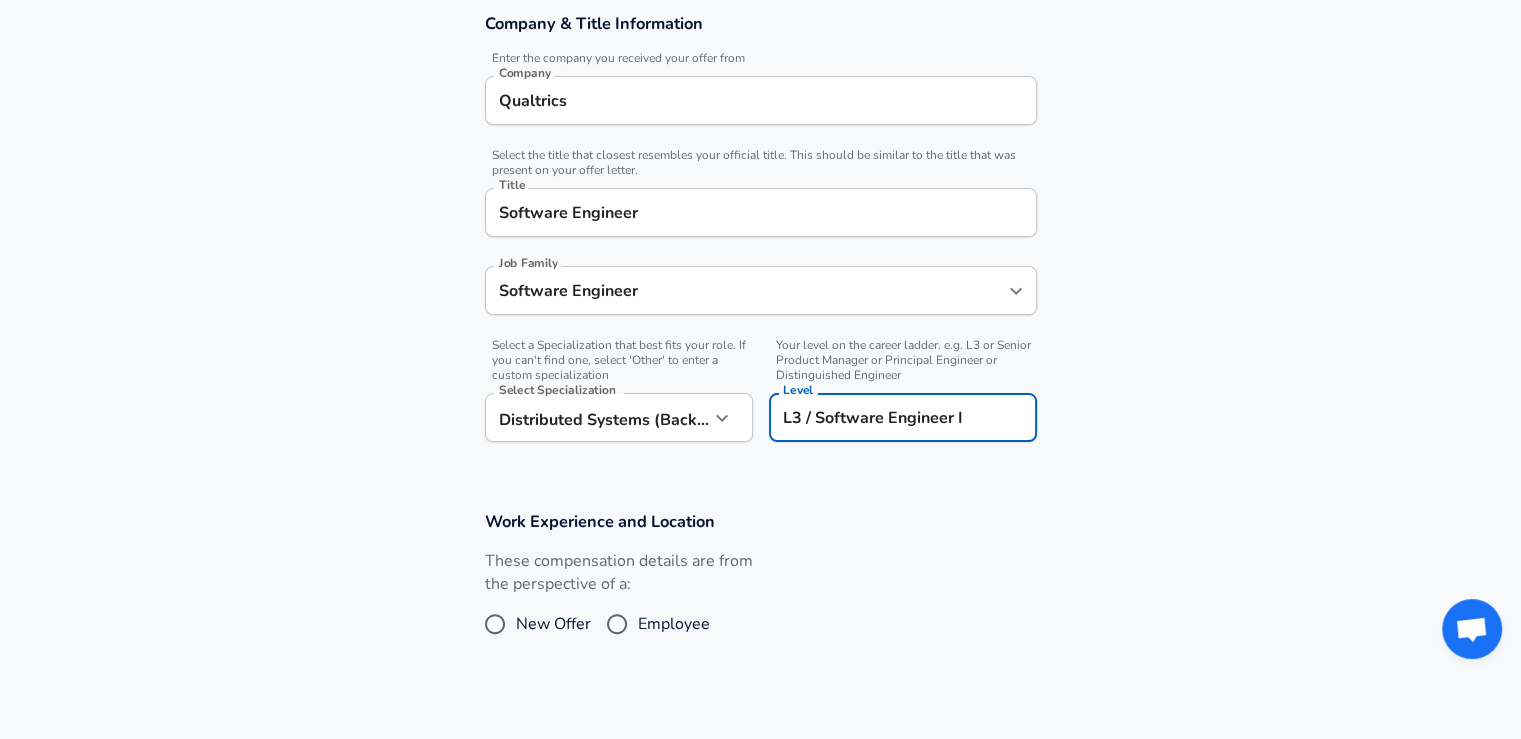click on "Work Experience and Location These compensation details are from the perspective of a: New Offer Employee" at bounding box center [760, 587] 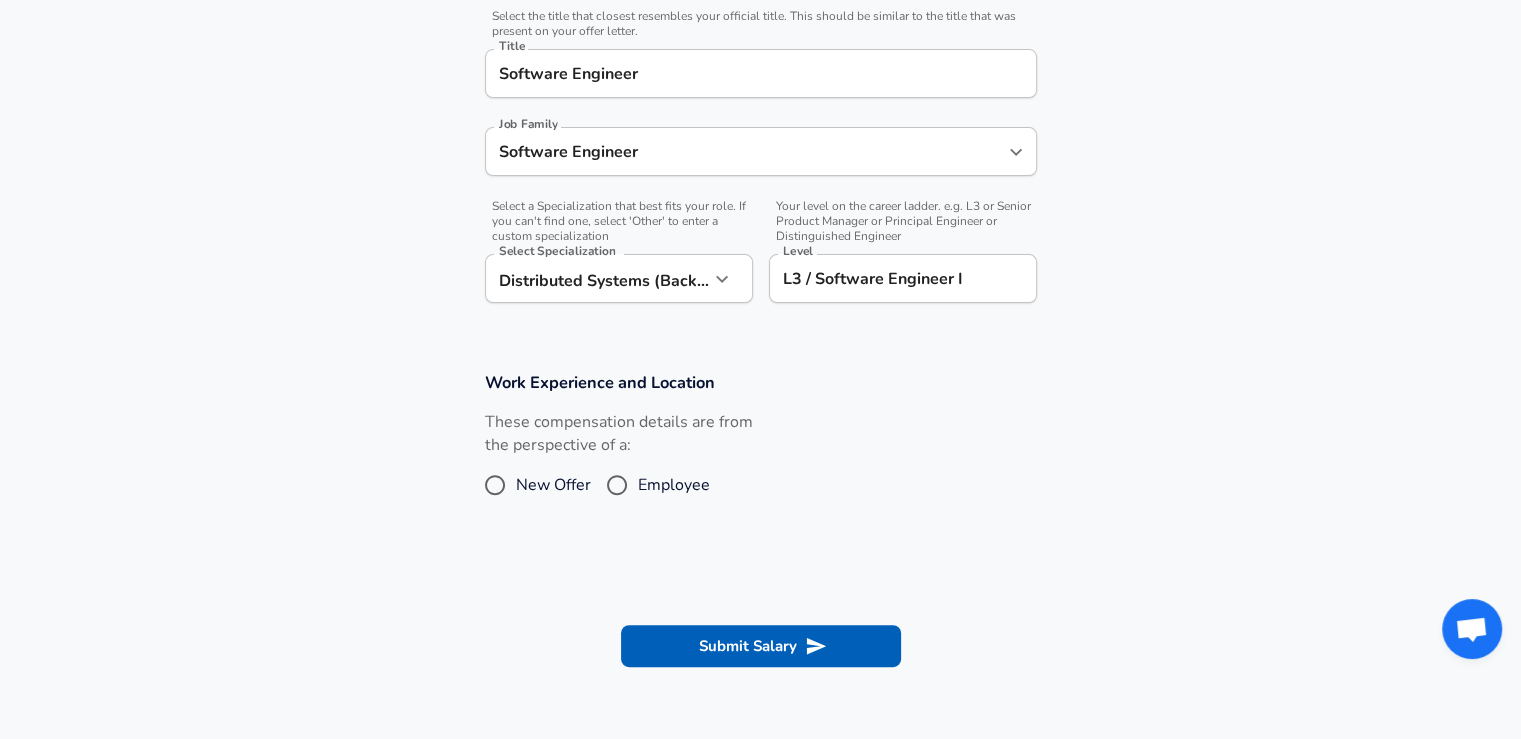 scroll, scrollTop: 508, scrollLeft: 0, axis: vertical 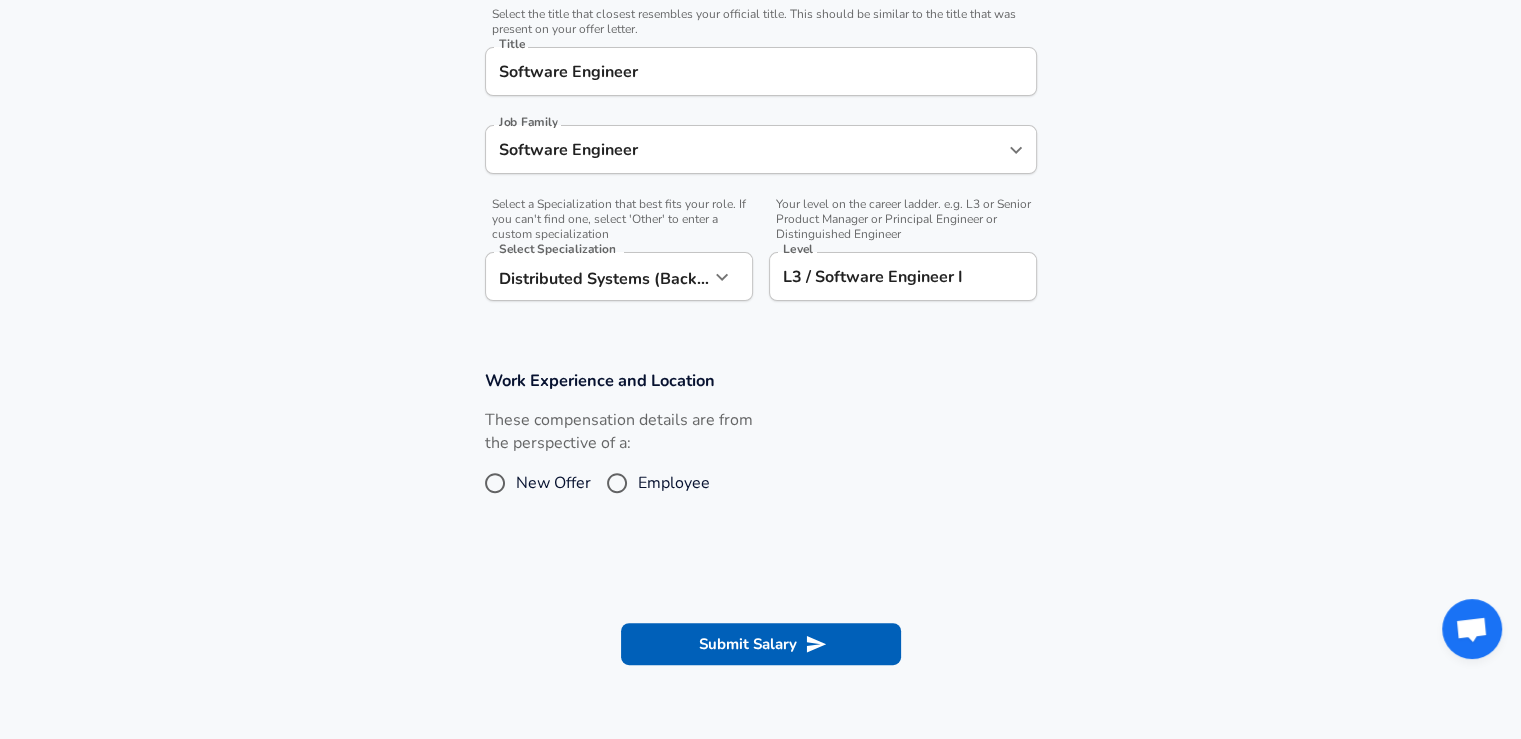 click on "Employee" at bounding box center (674, 483) 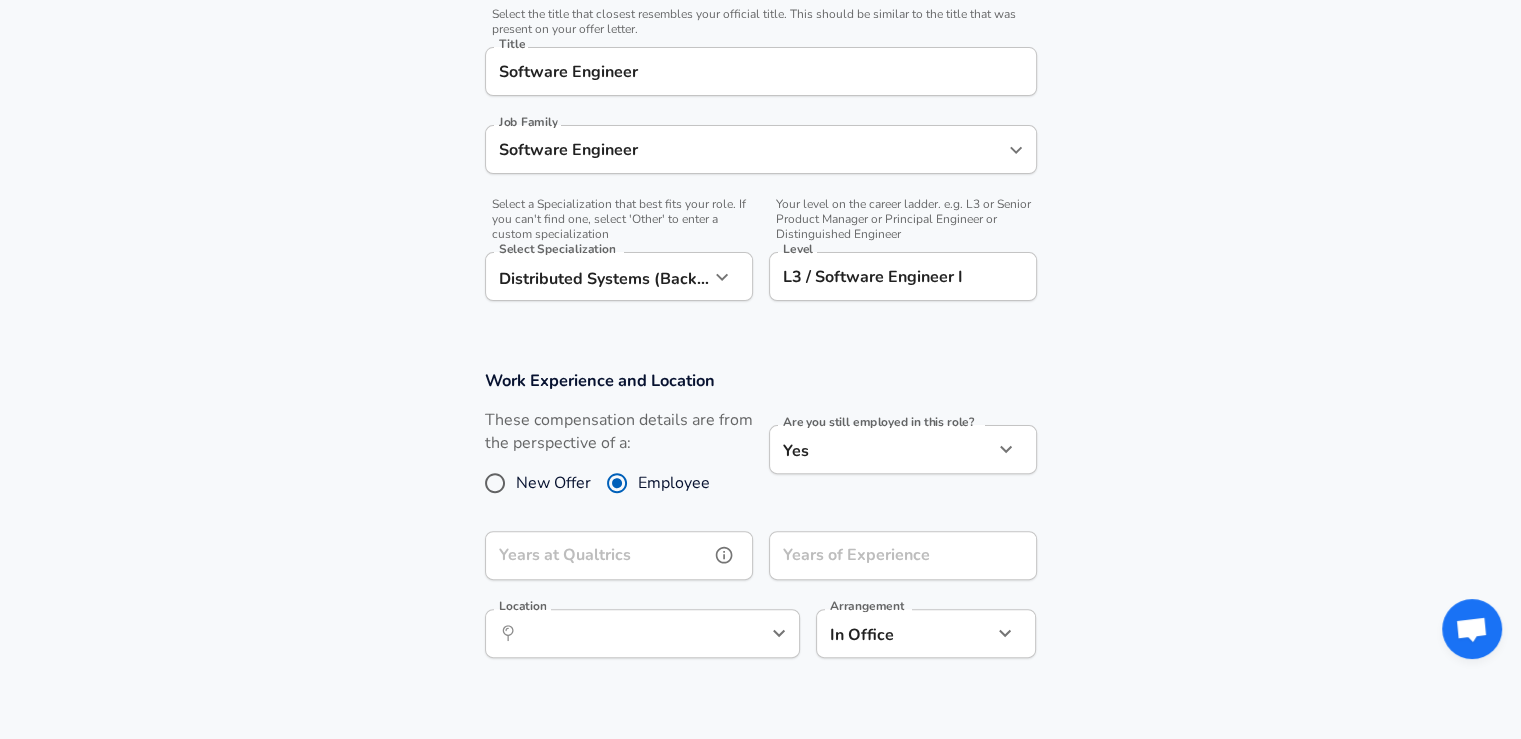 click on "Years at Qualtrics" at bounding box center [597, 555] 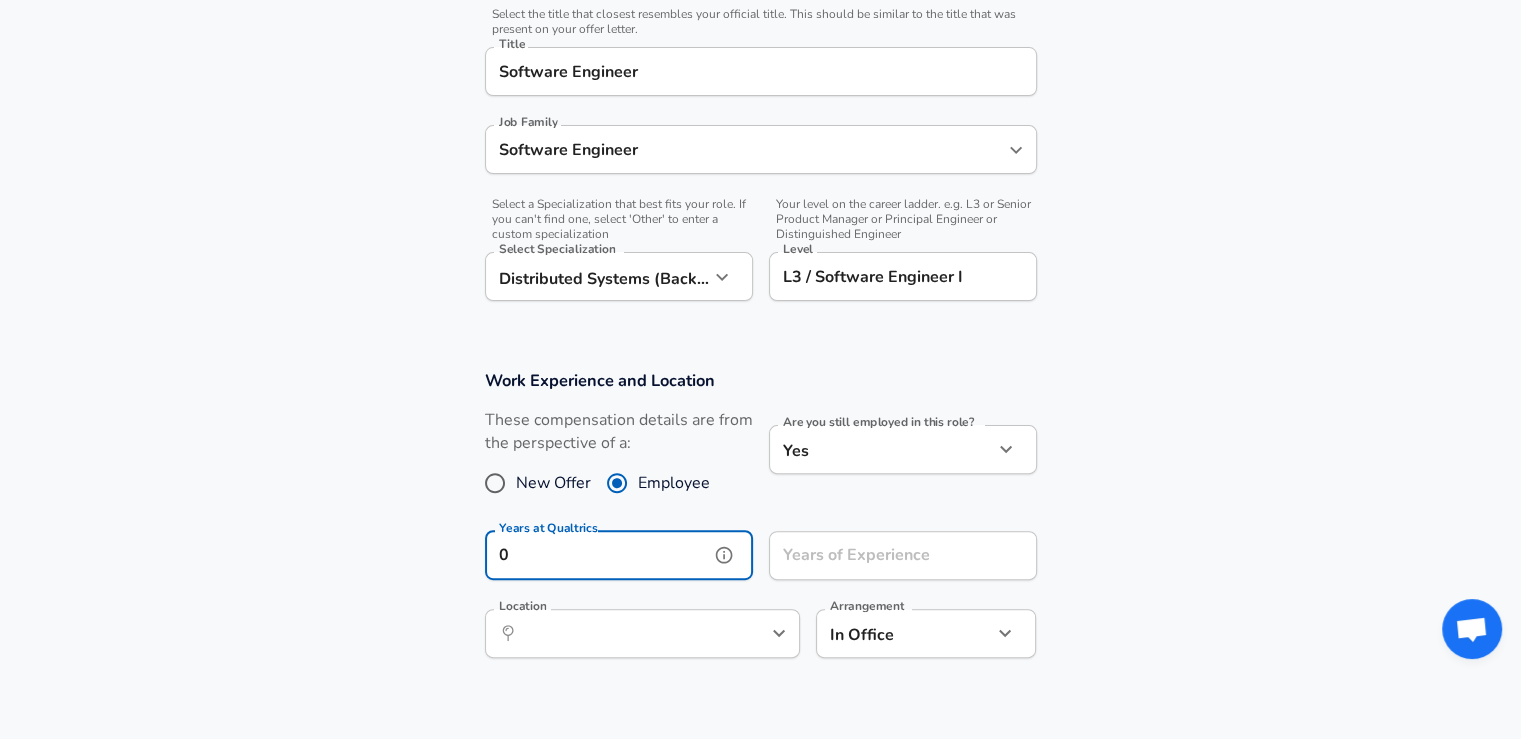 type on "0" 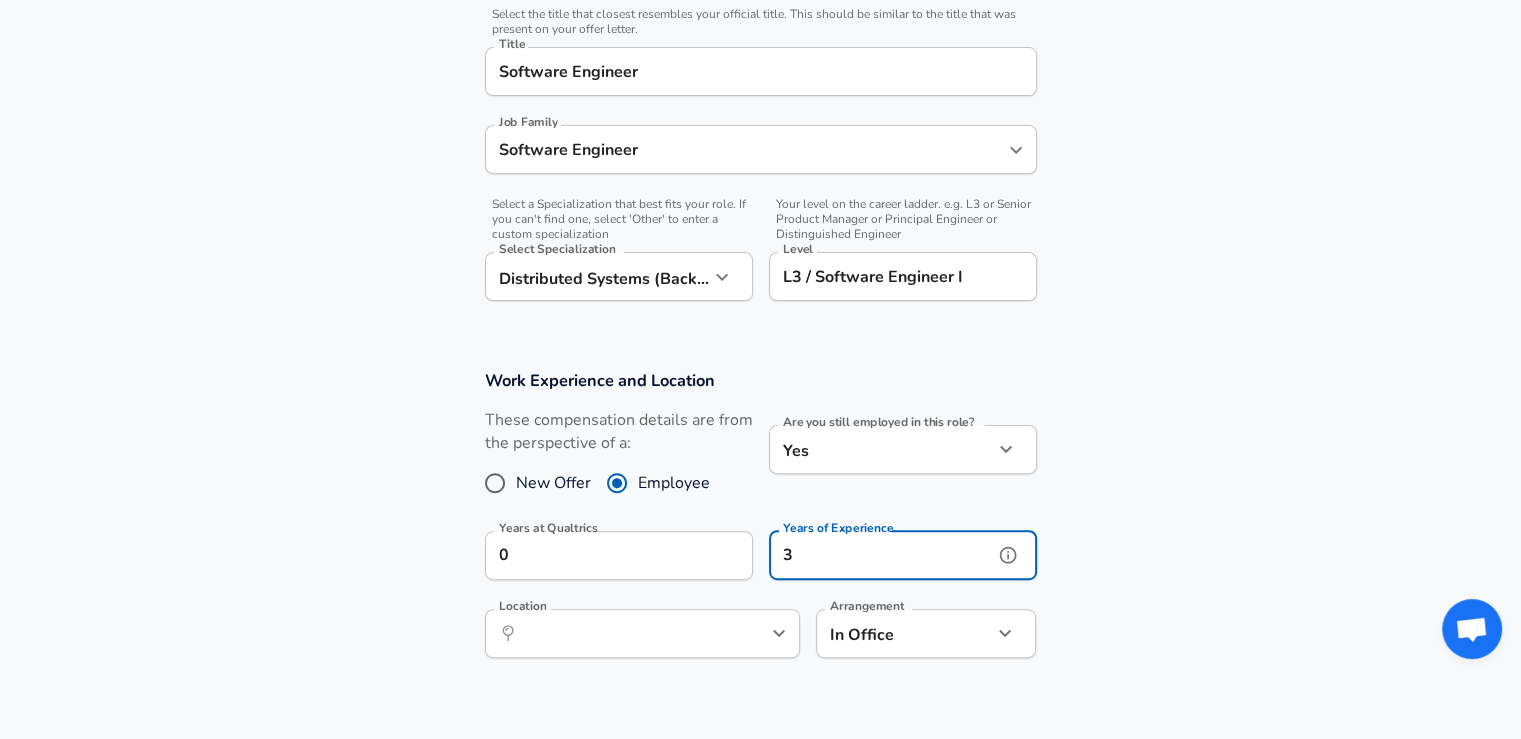 click on "​ Location" at bounding box center (642, 633) 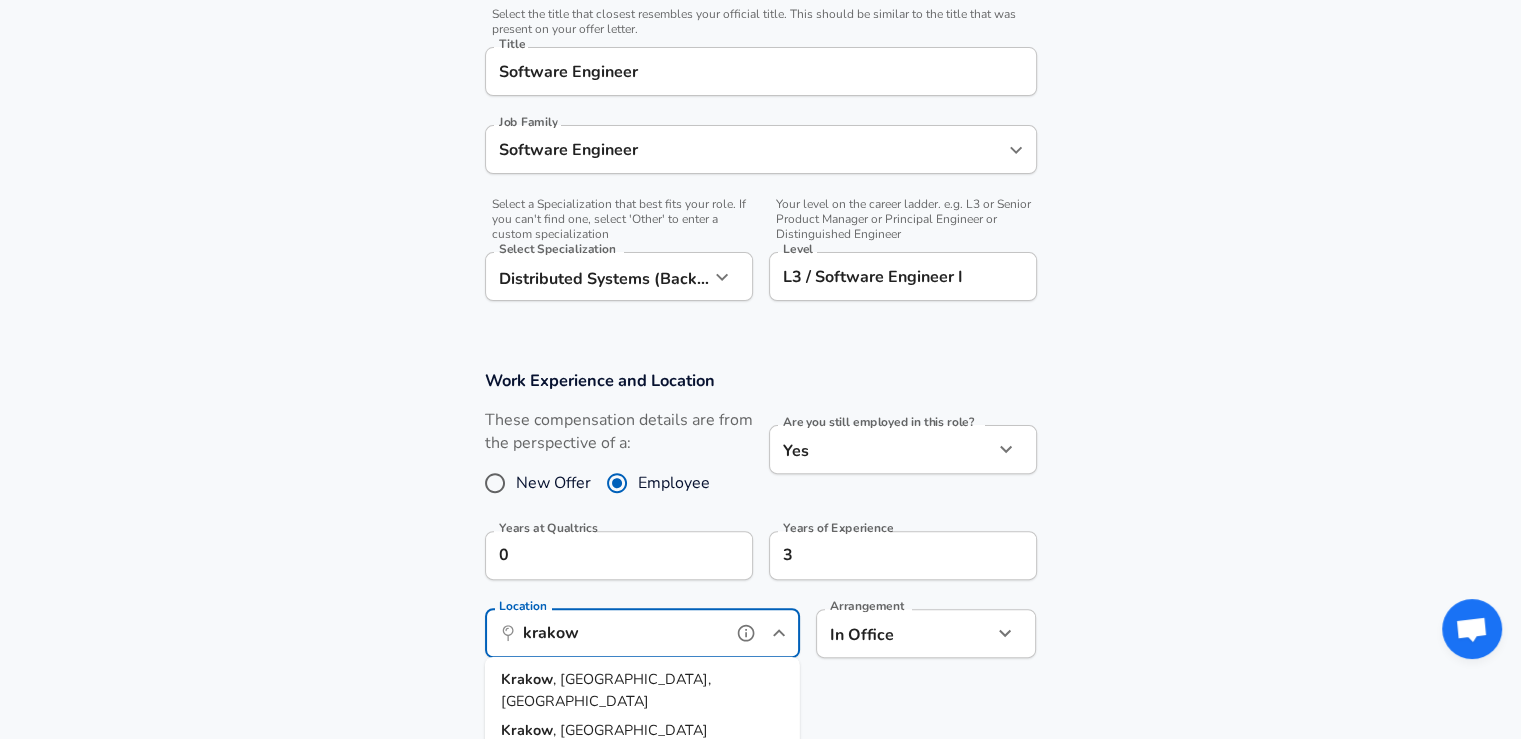 click on "Krakow , [GEOGRAPHIC_DATA], [GEOGRAPHIC_DATA]" at bounding box center [642, 690] 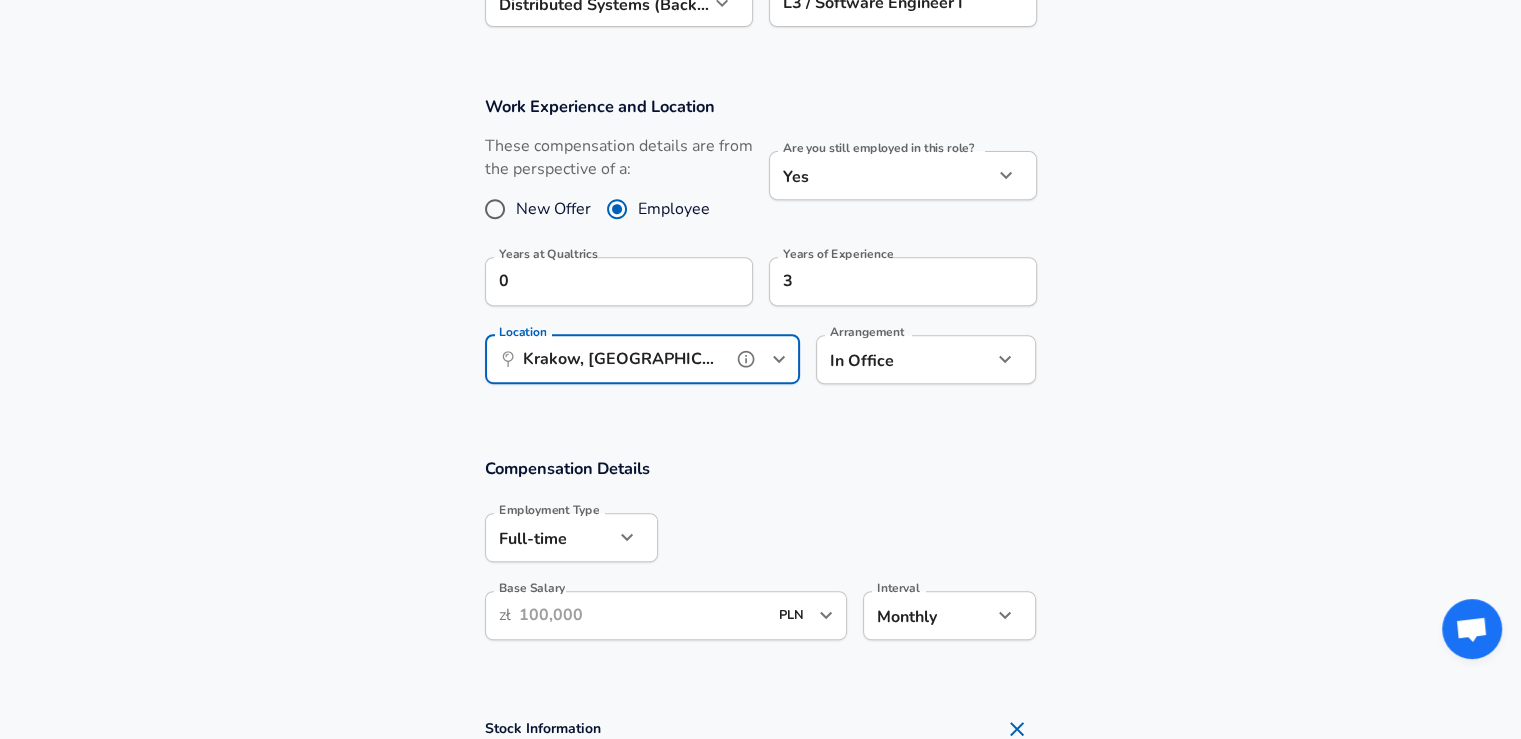 scroll, scrollTop: 840, scrollLeft: 0, axis: vertical 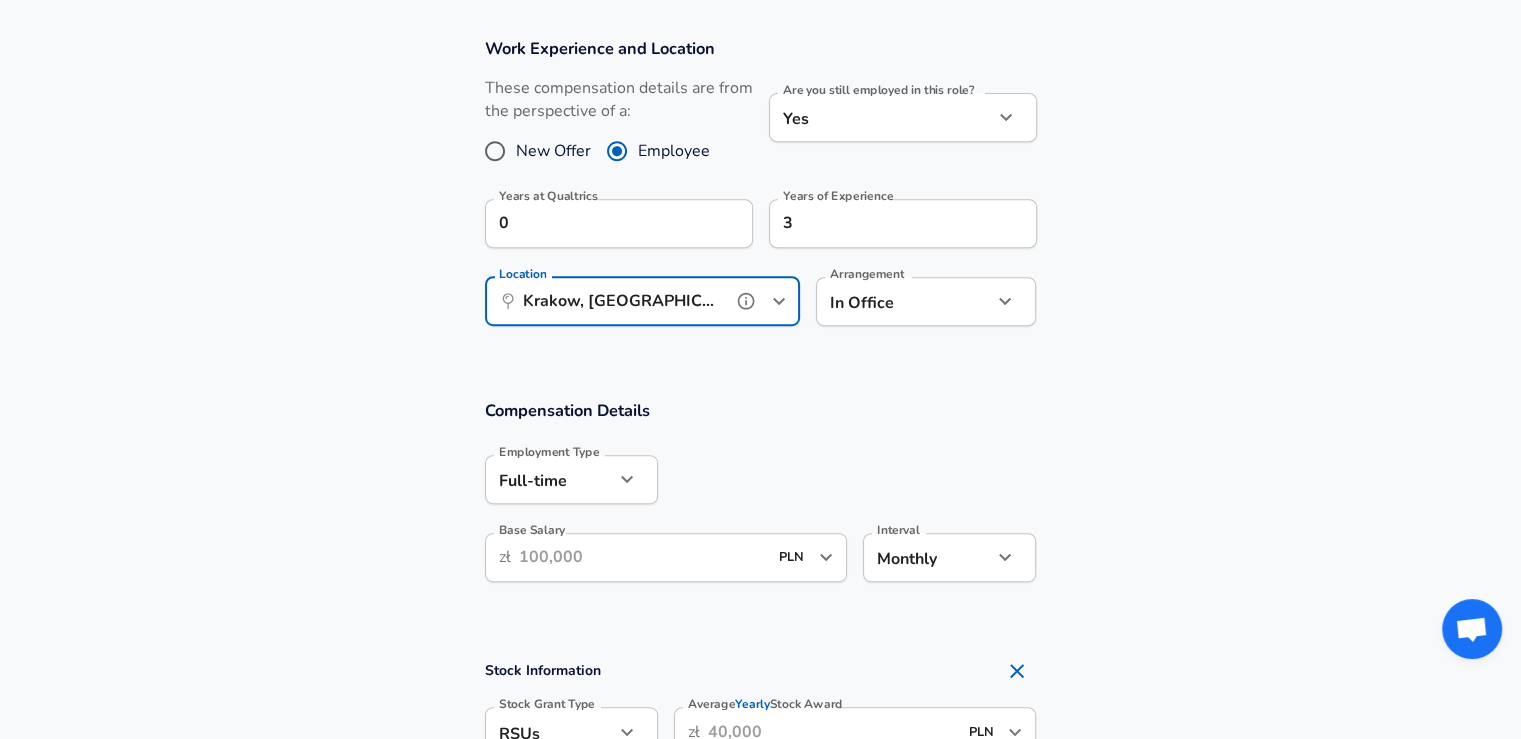 type on "Krakow, [GEOGRAPHIC_DATA], [GEOGRAPHIC_DATA]" 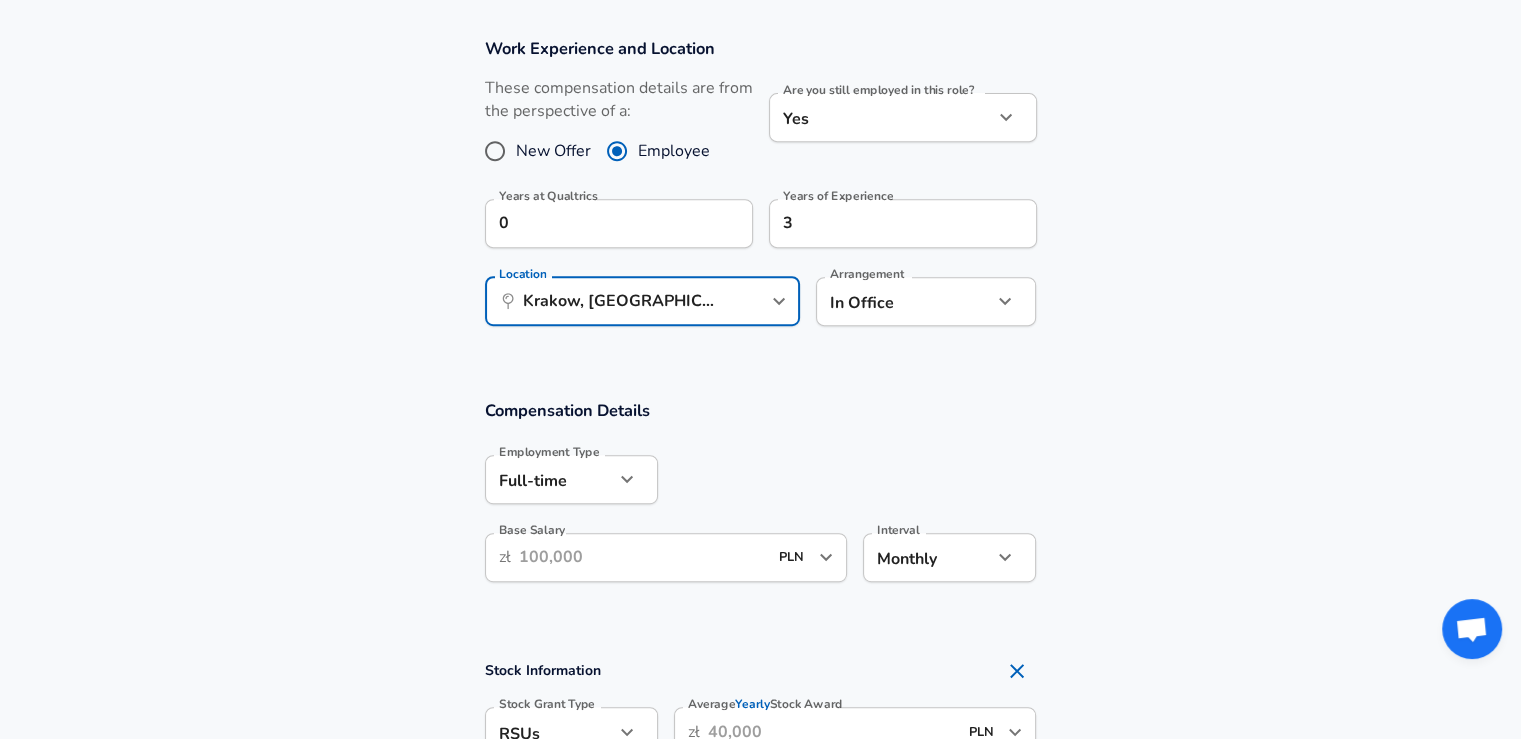 click on "Base Salary" at bounding box center (643, 557) 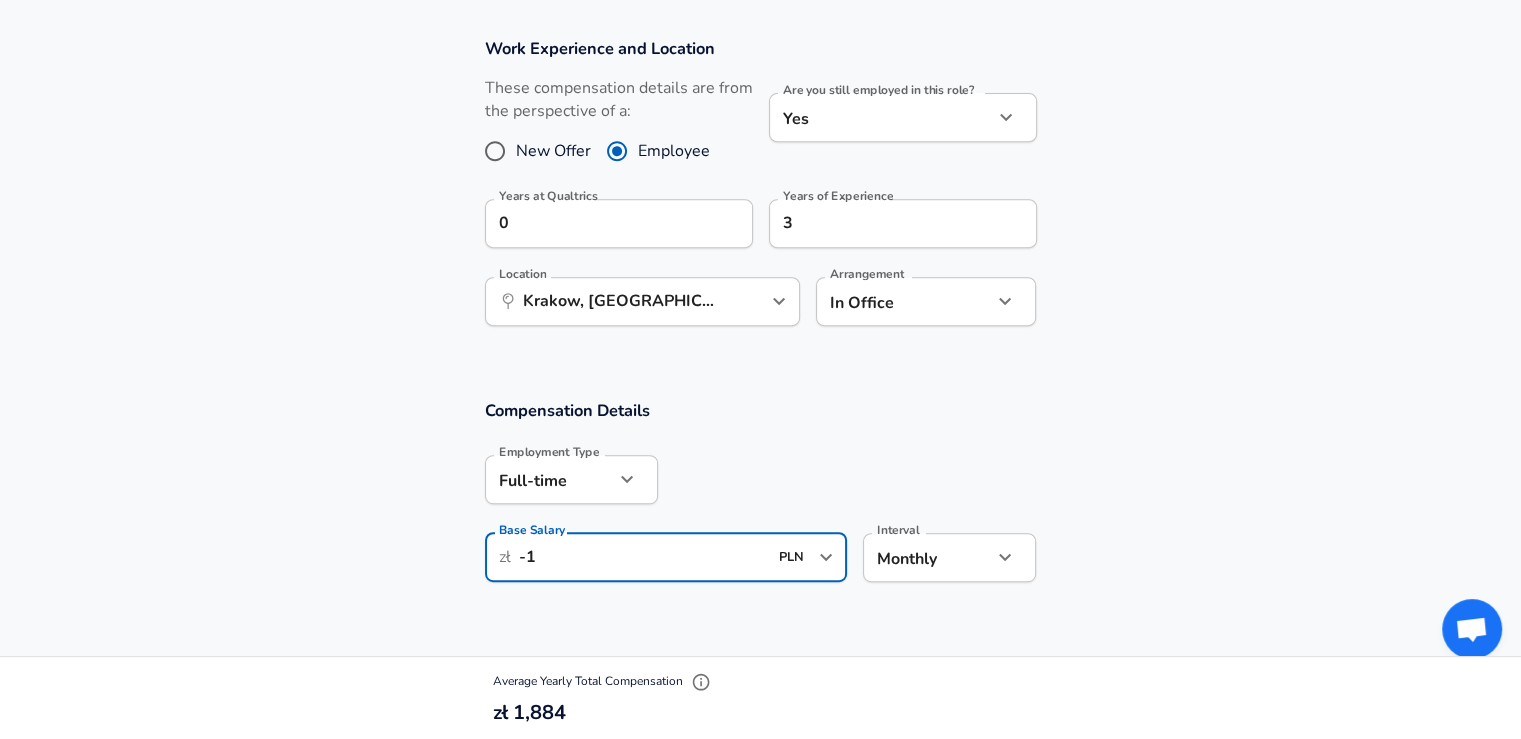 type on "-" 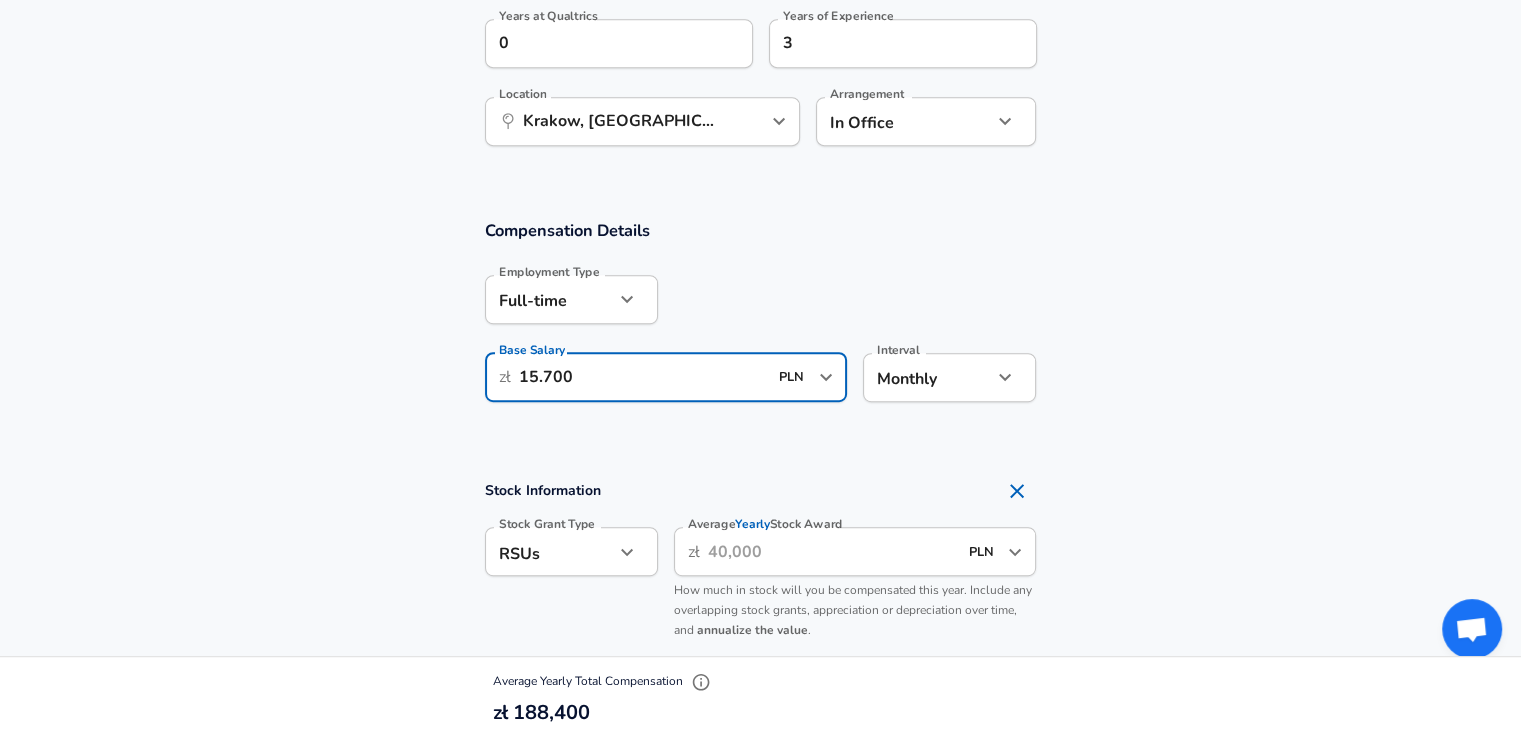scroll, scrollTop: 1028, scrollLeft: 0, axis: vertical 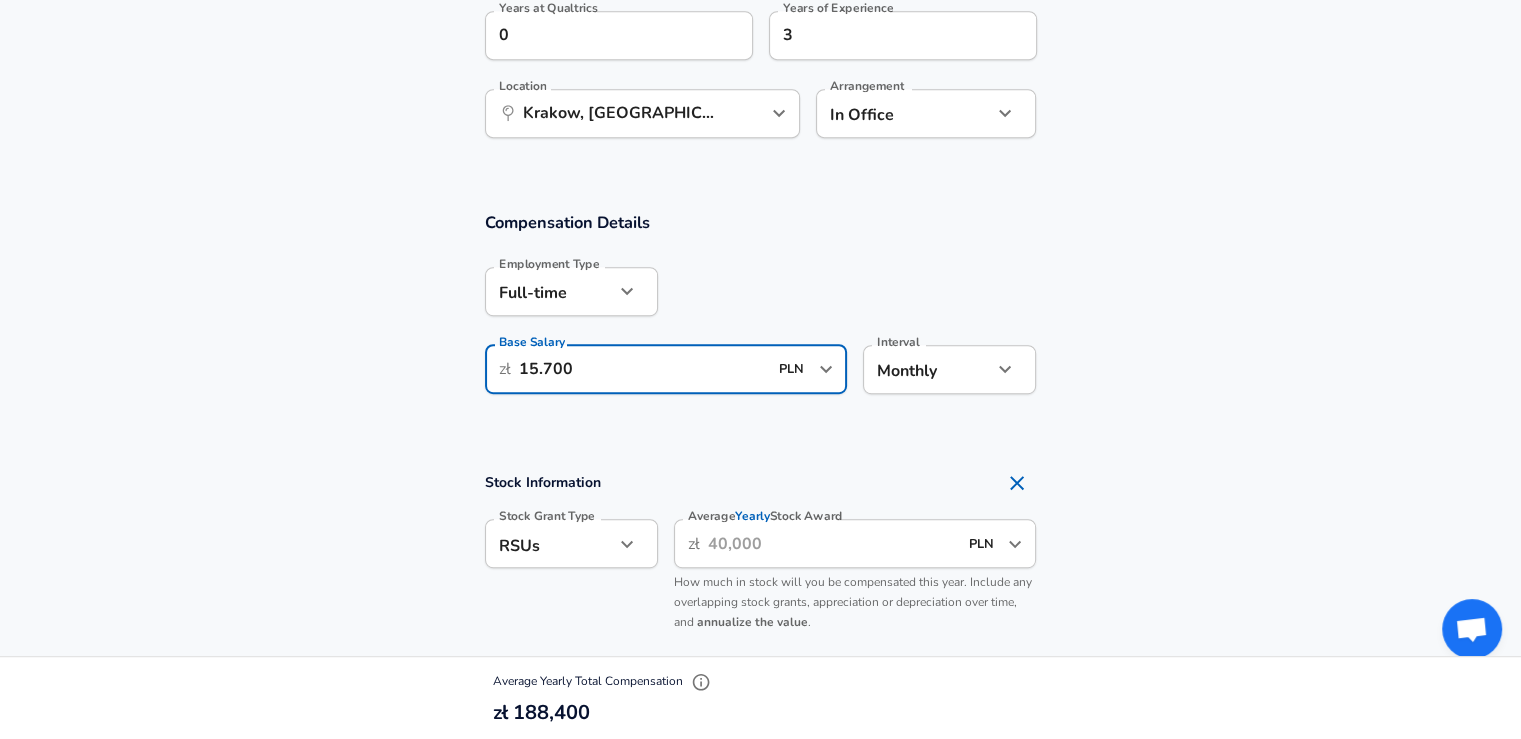 type on "15.700" 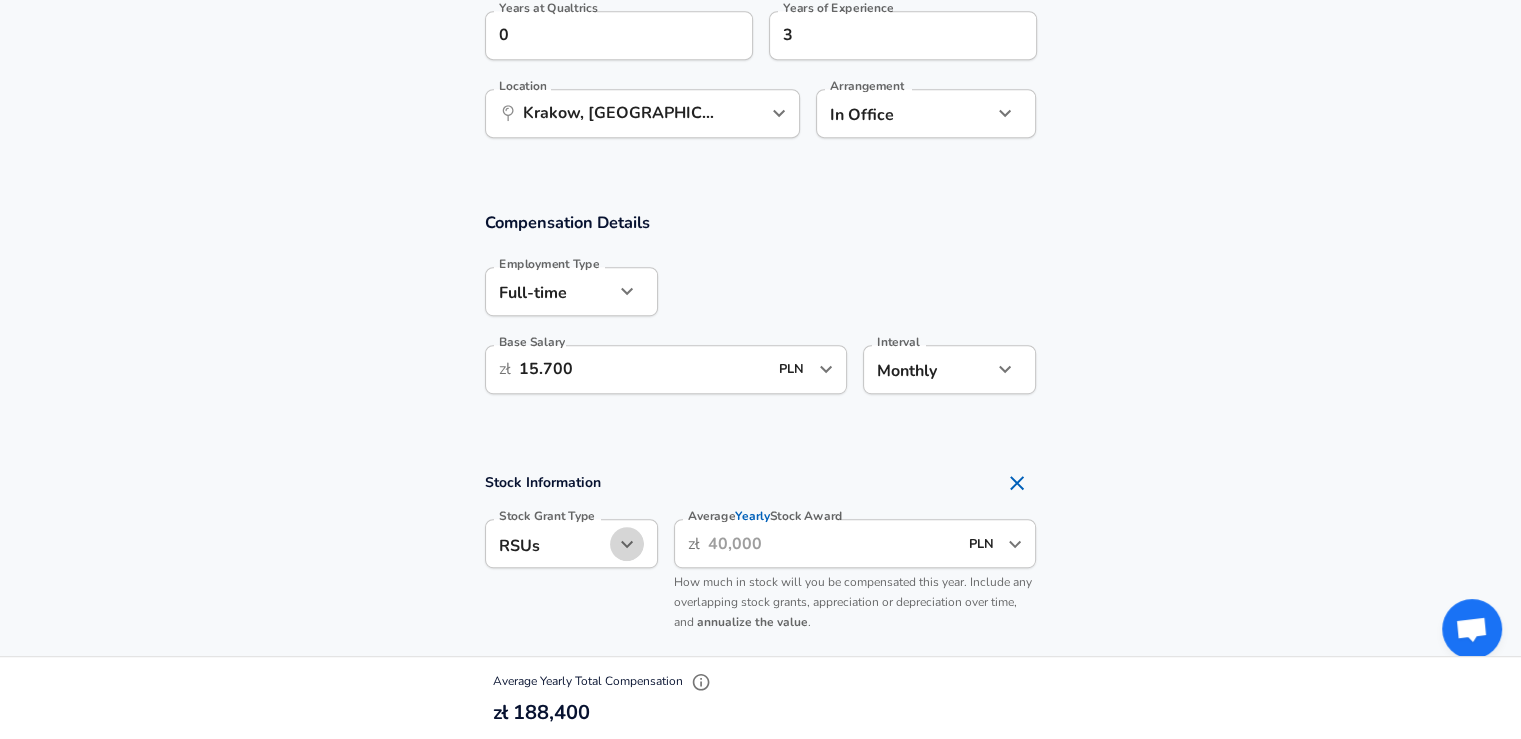 click 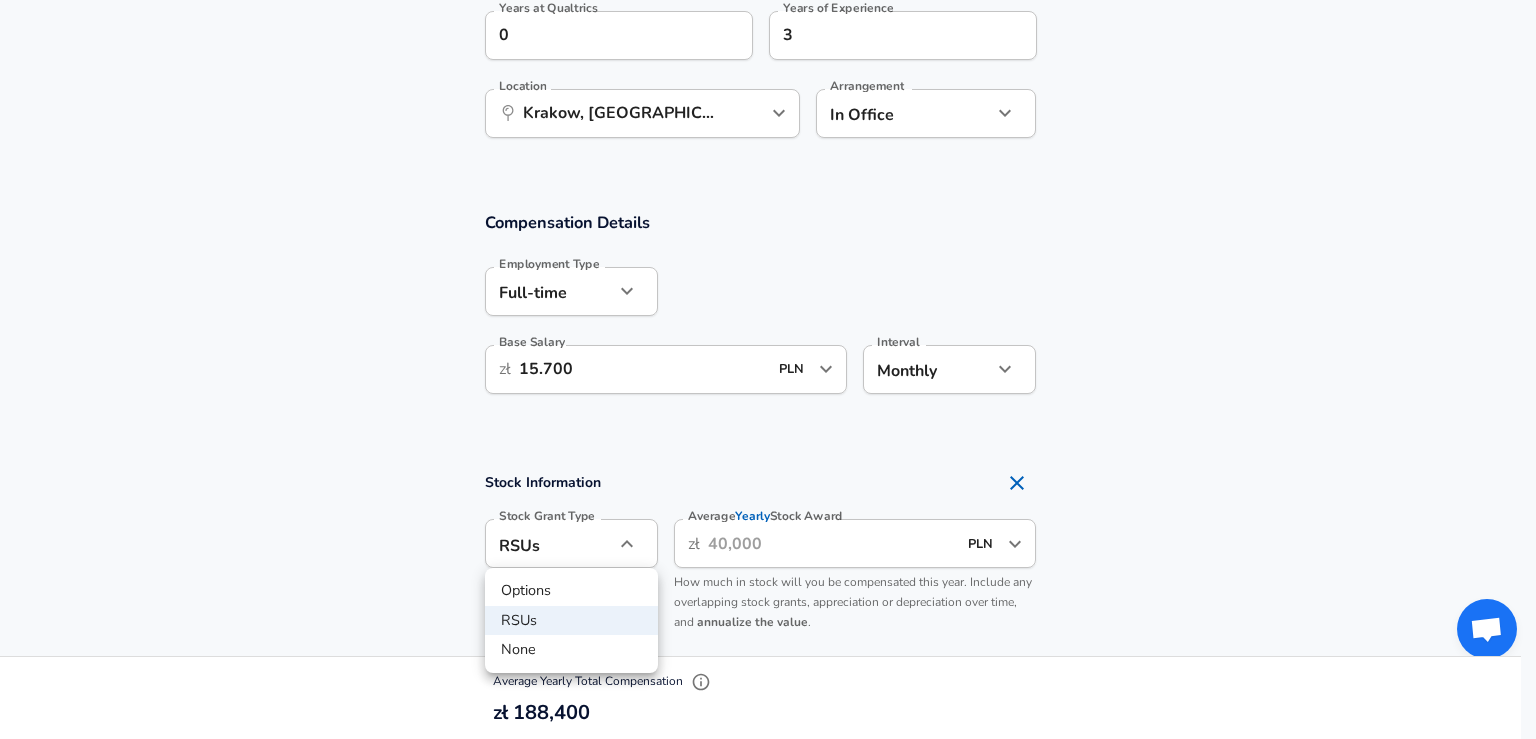 click at bounding box center [768, 369] 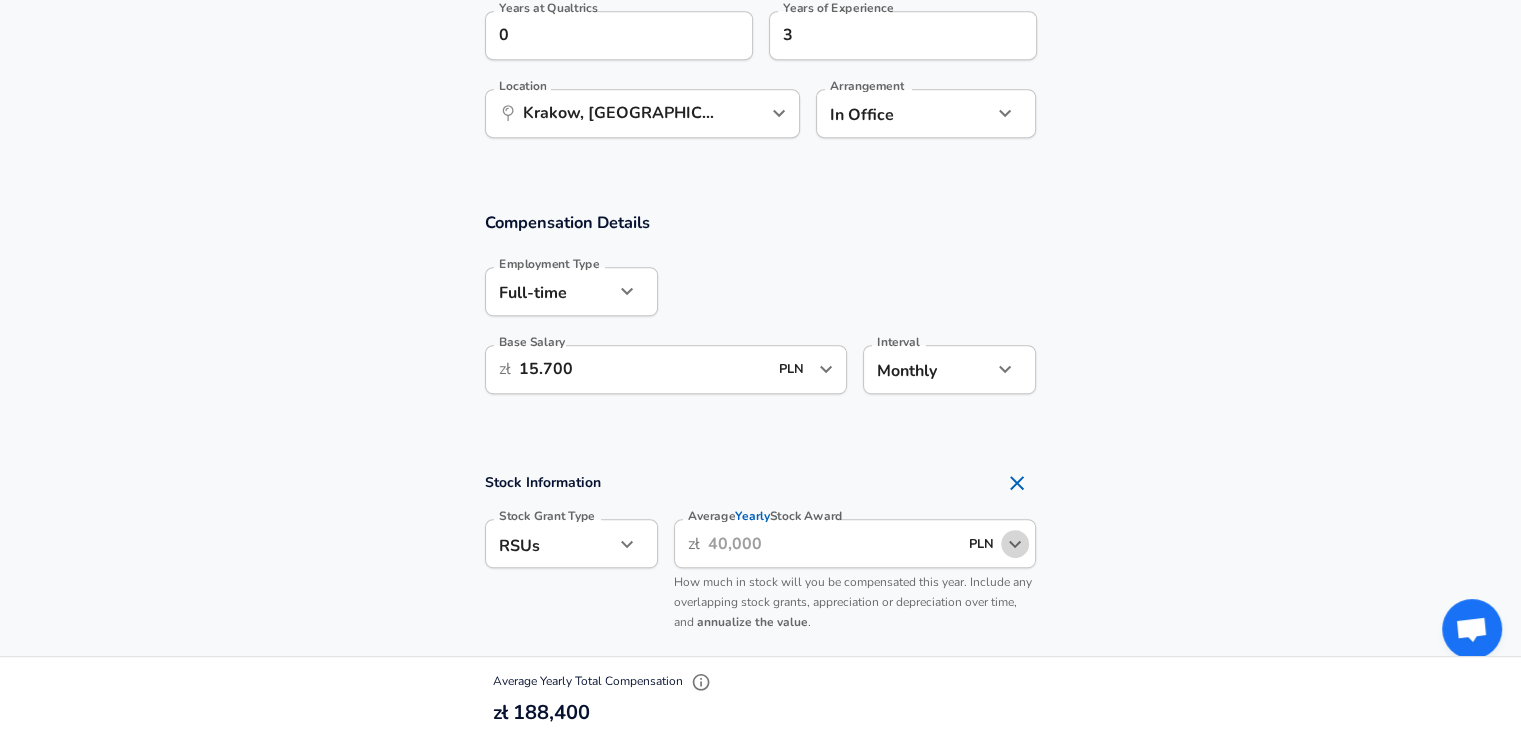 click 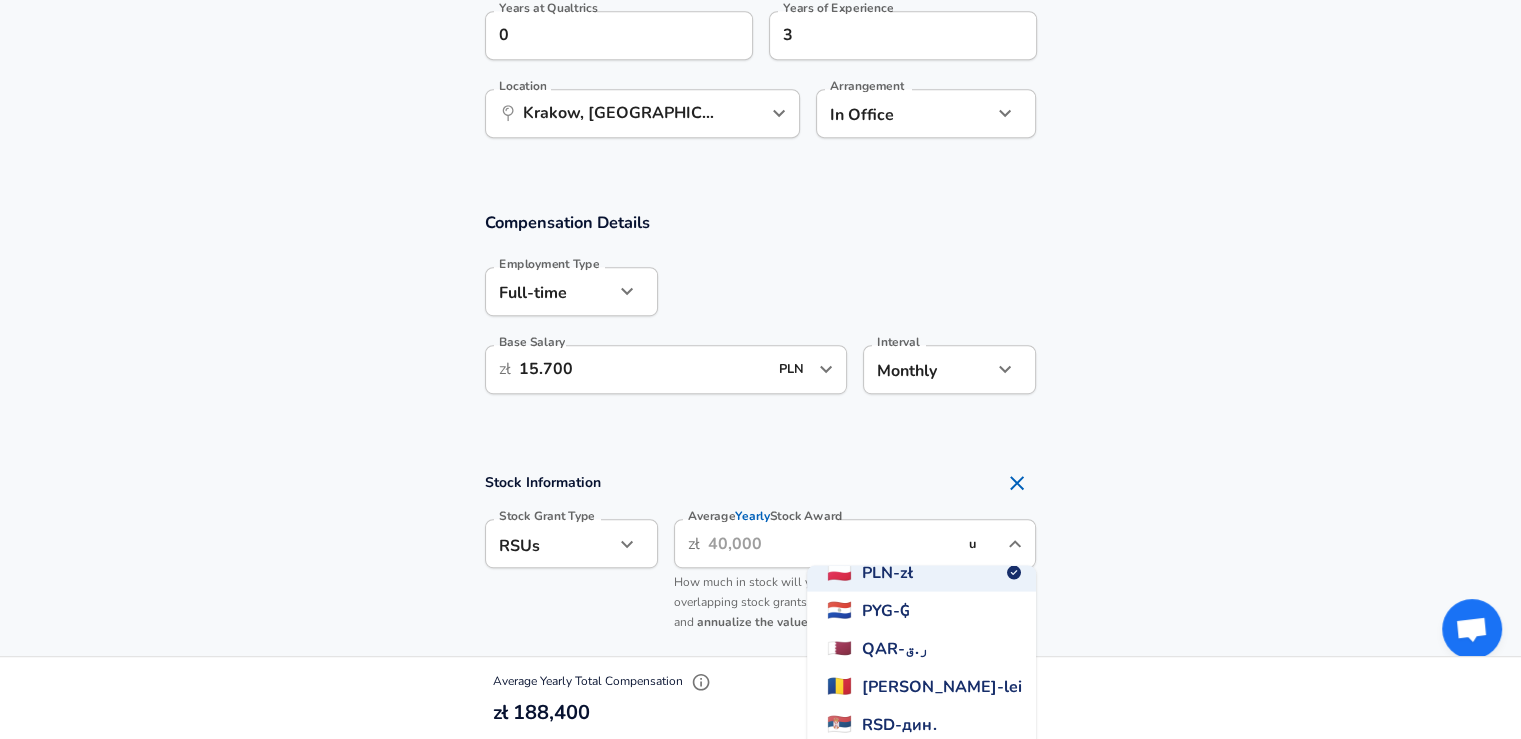 scroll, scrollTop: 0, scrollLeft: 0, axis: both 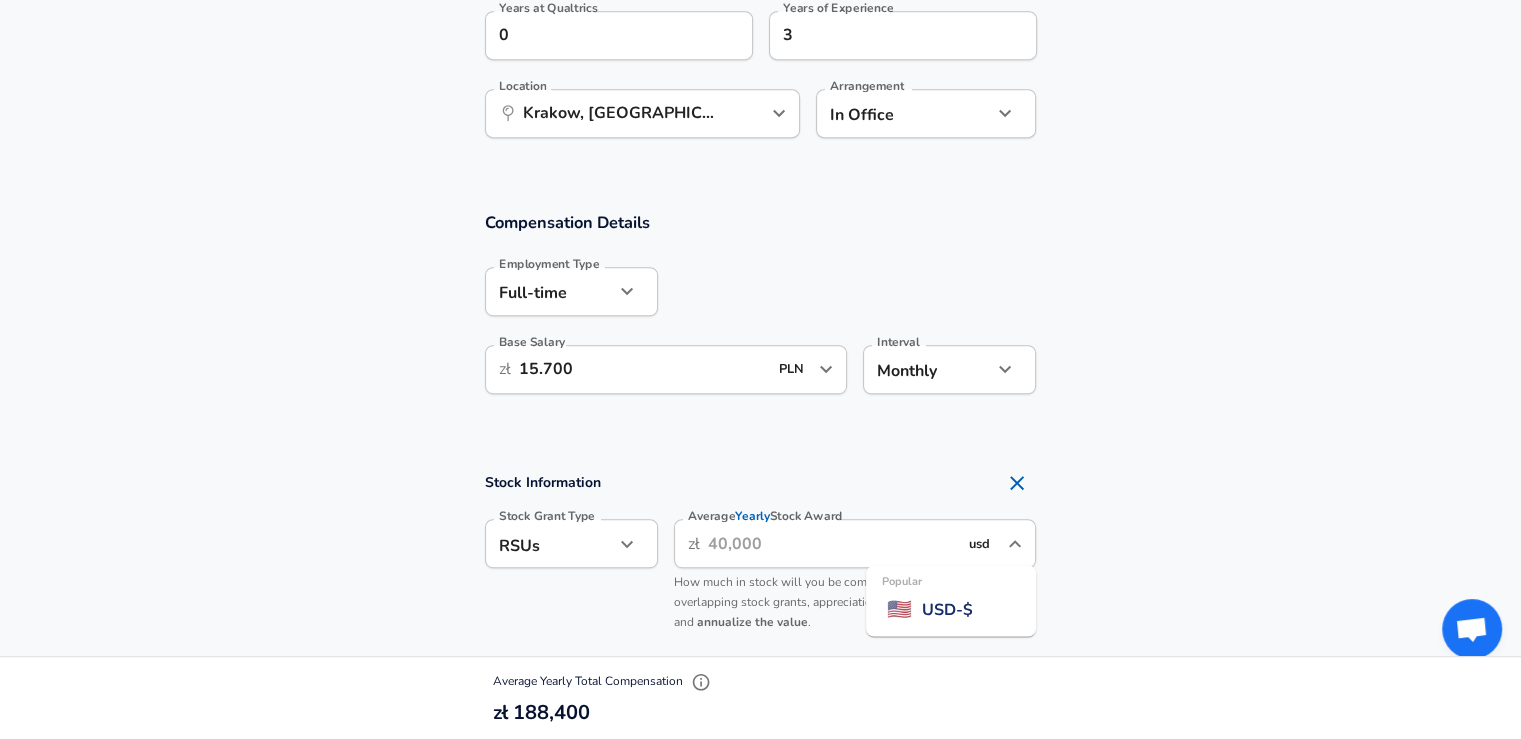 click on "USD  -  $" at bounding box center (946, 610) 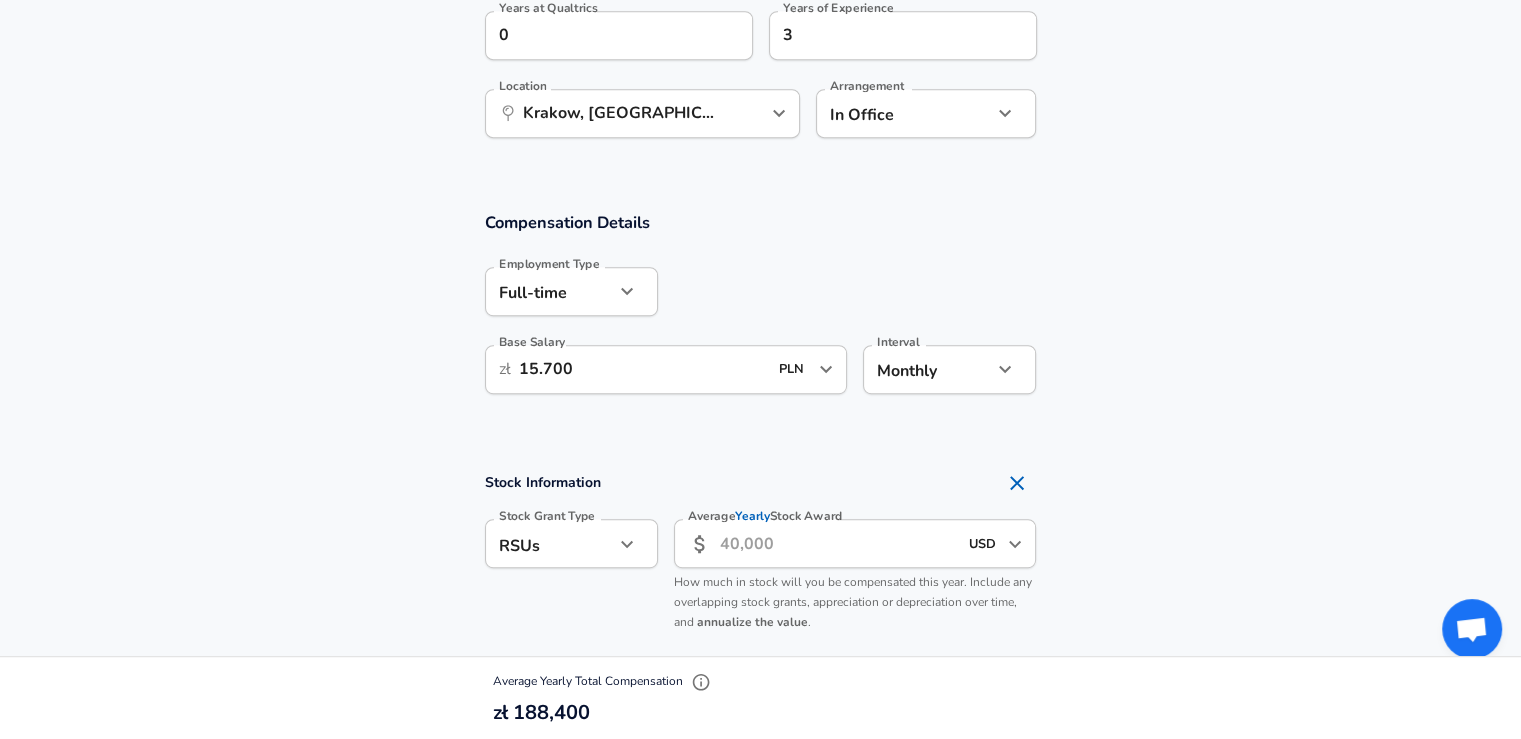 type on "USD" 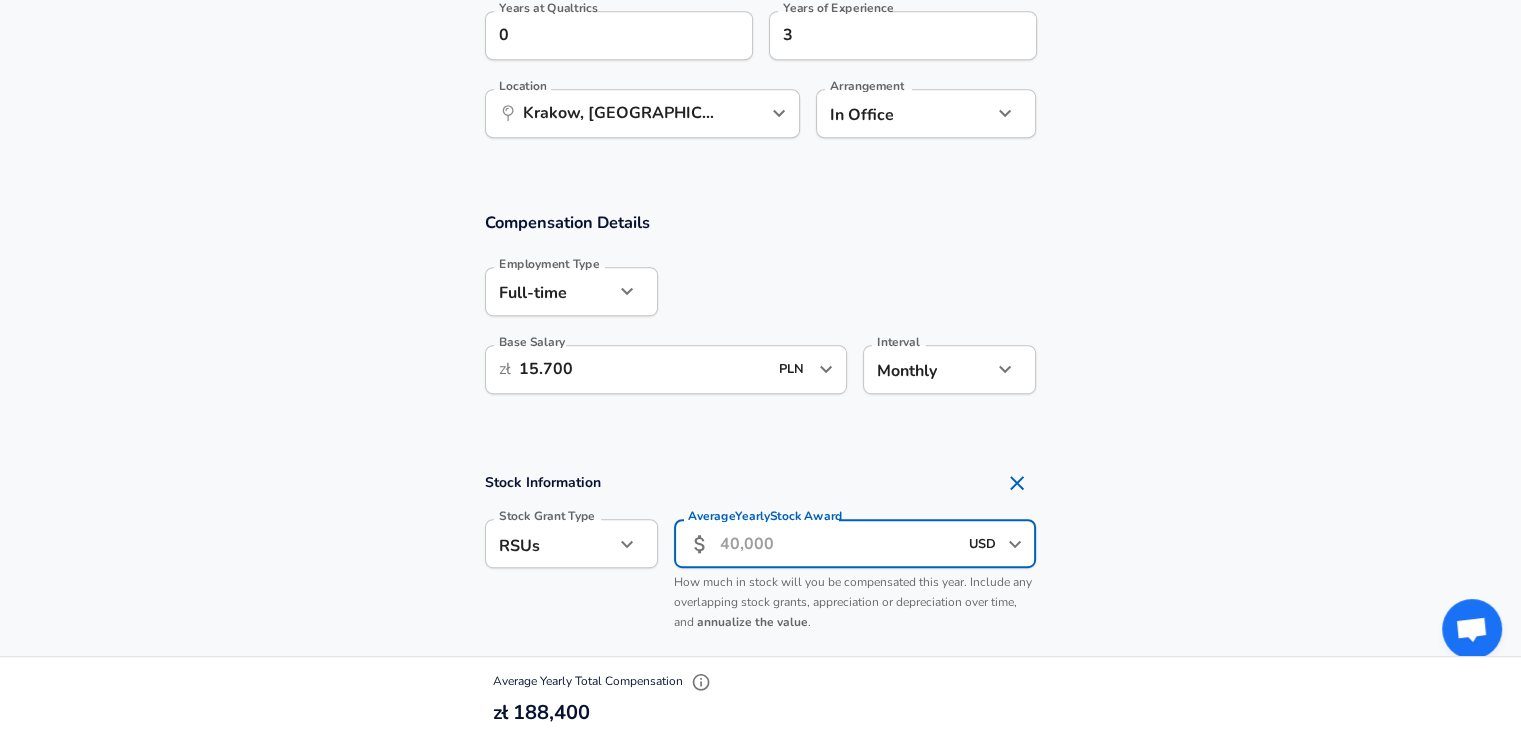 click on "Average  Yearly  Stock Award" at bounding box center [838, 543] 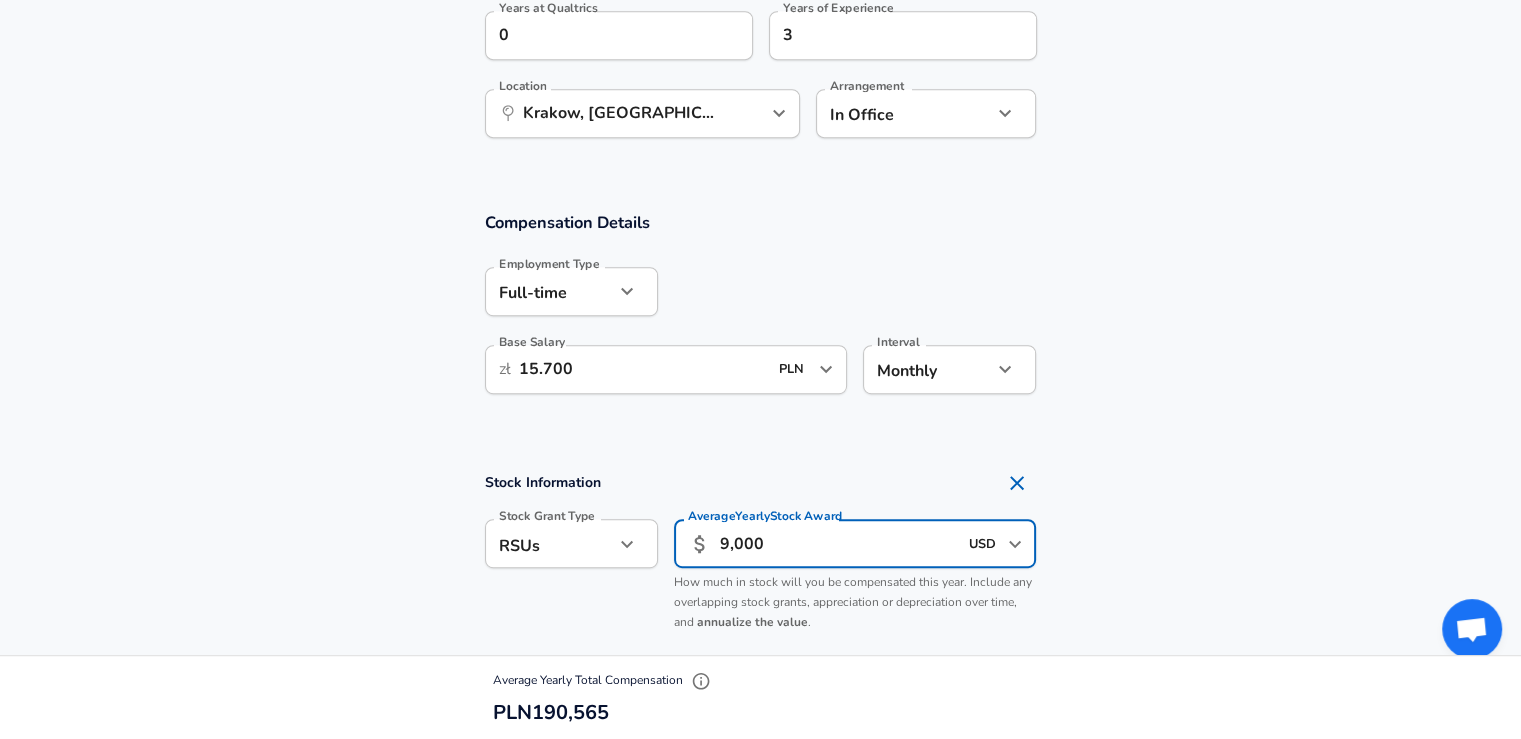 type on "9,000" 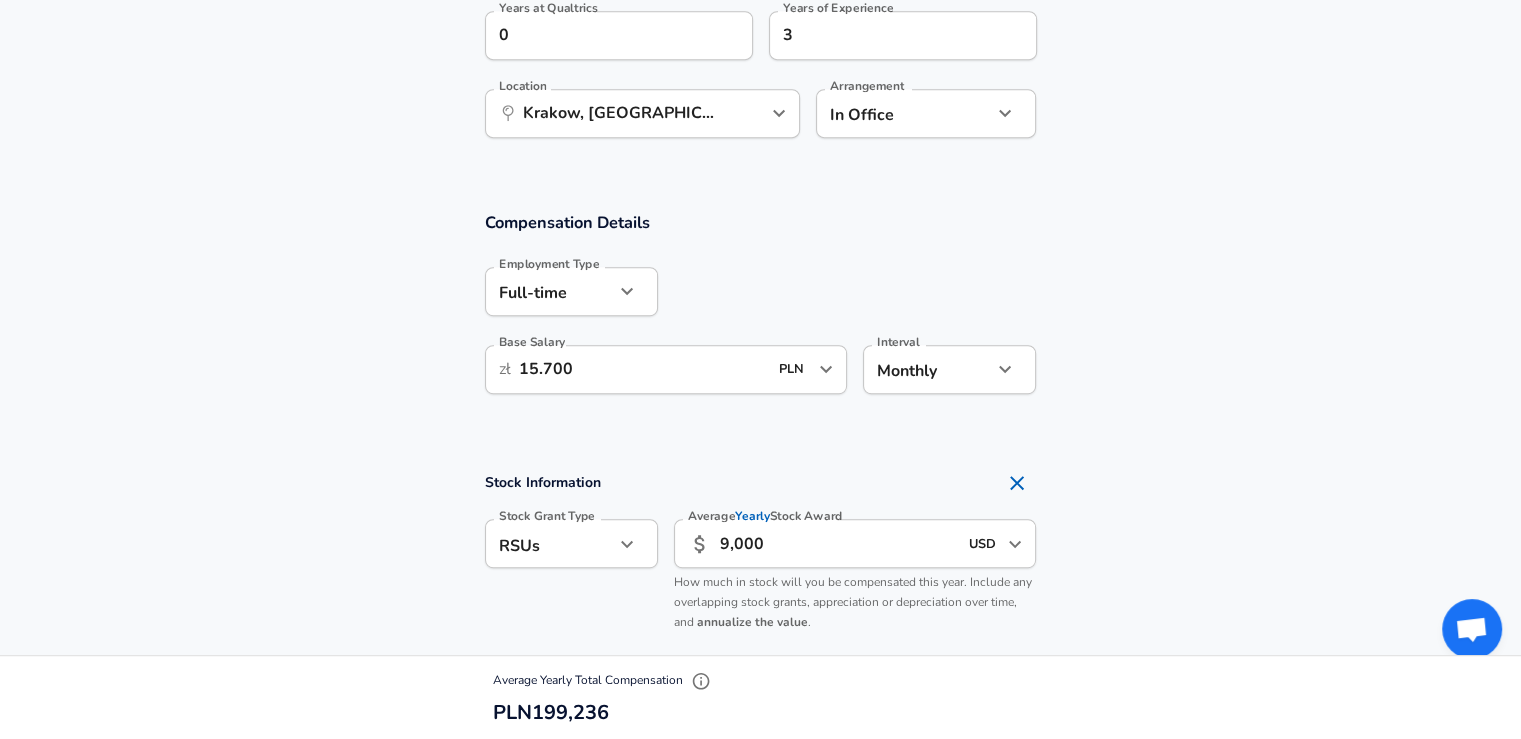 click on "Stock Information  Stock Grant Type RSUs stock Stock Grant Type Average  Yearly  Stock Award ​ 9,000 USD ​ Average  Yearly  Stock Award   How much in stock will you be compensated this year. Include any overlapping stock grants, appreciation or depreciation over time, and   annualize the value ." at bounding box center (760, 556) 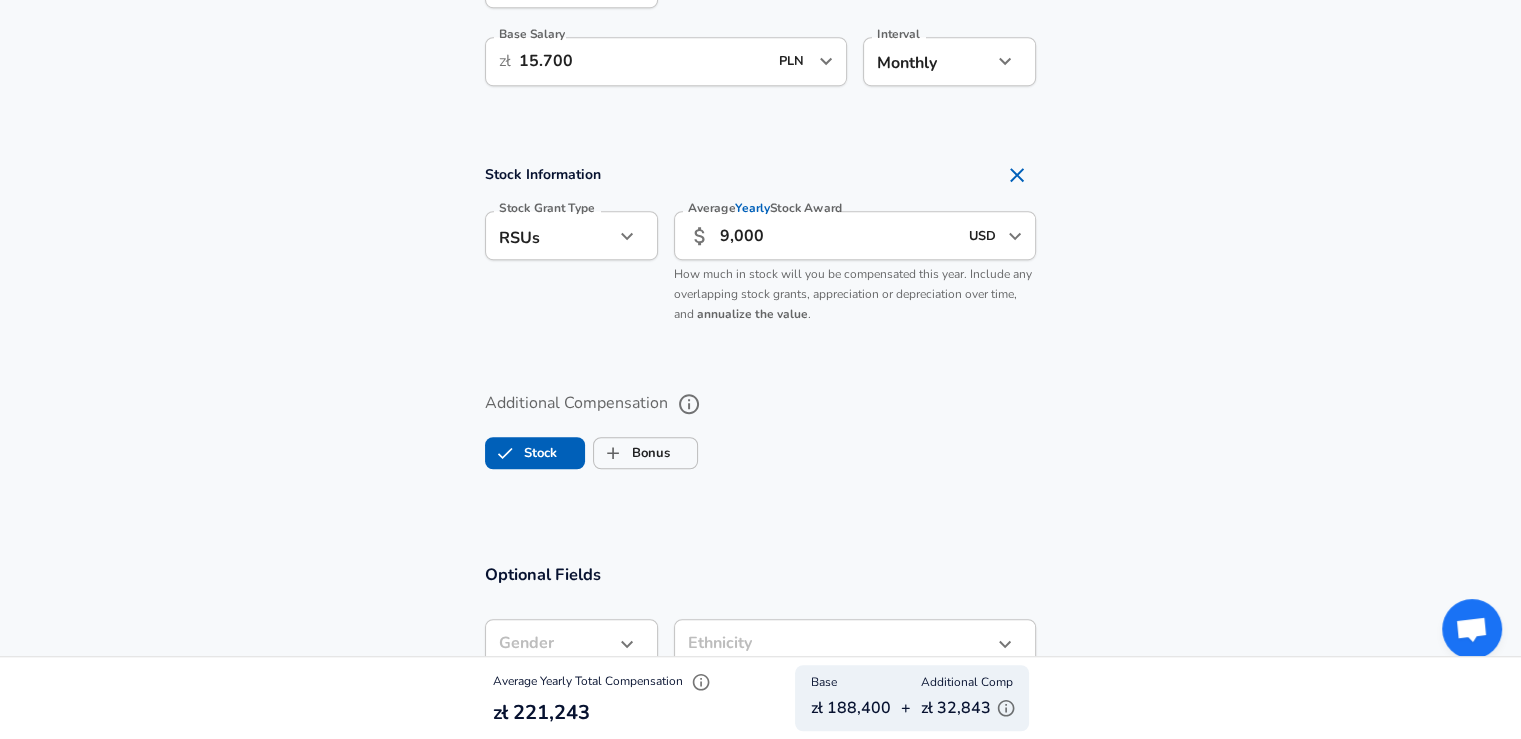 scroll, scrollTop: 1332, scrollLeft: 0, axis: vertical 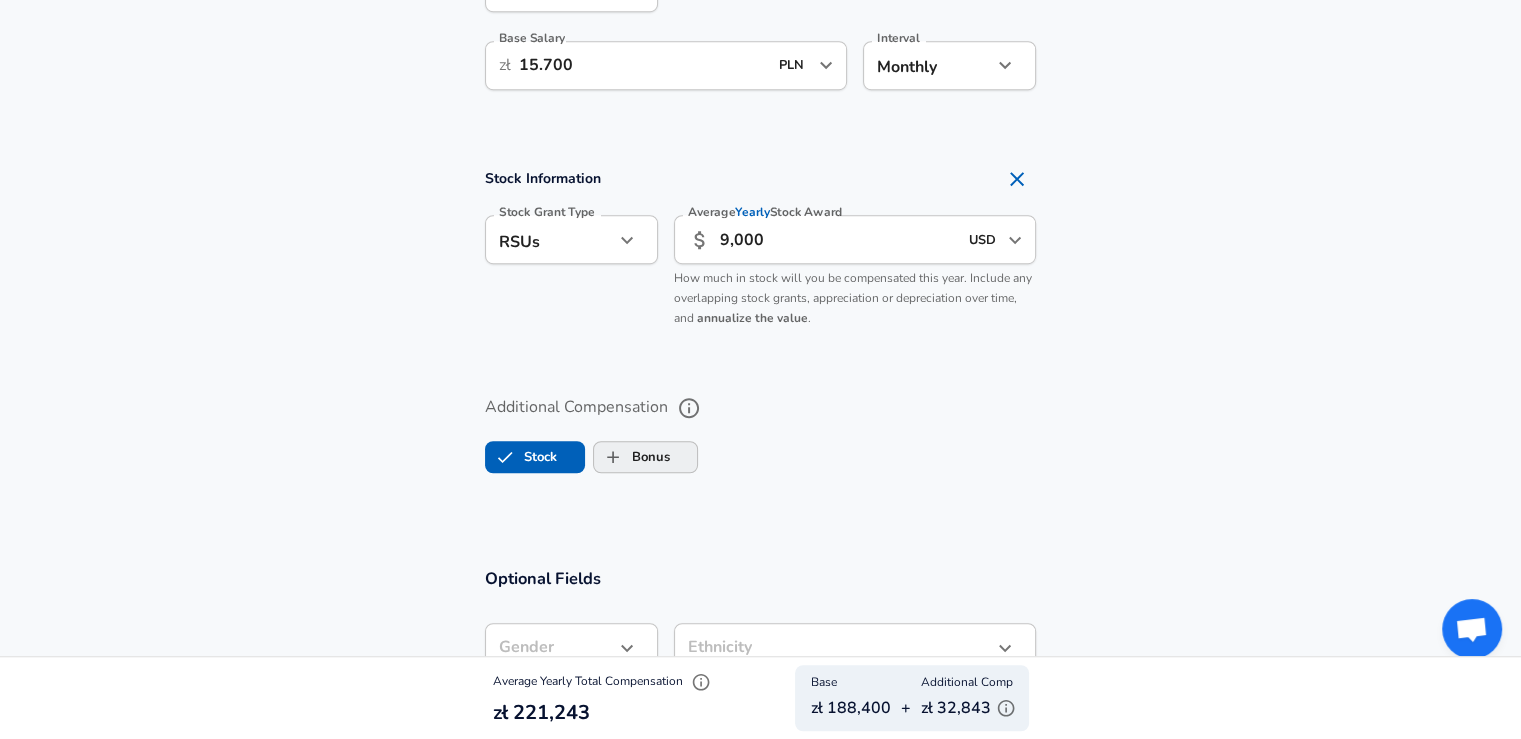click on "Bonus" at bounding box center (645, 457) 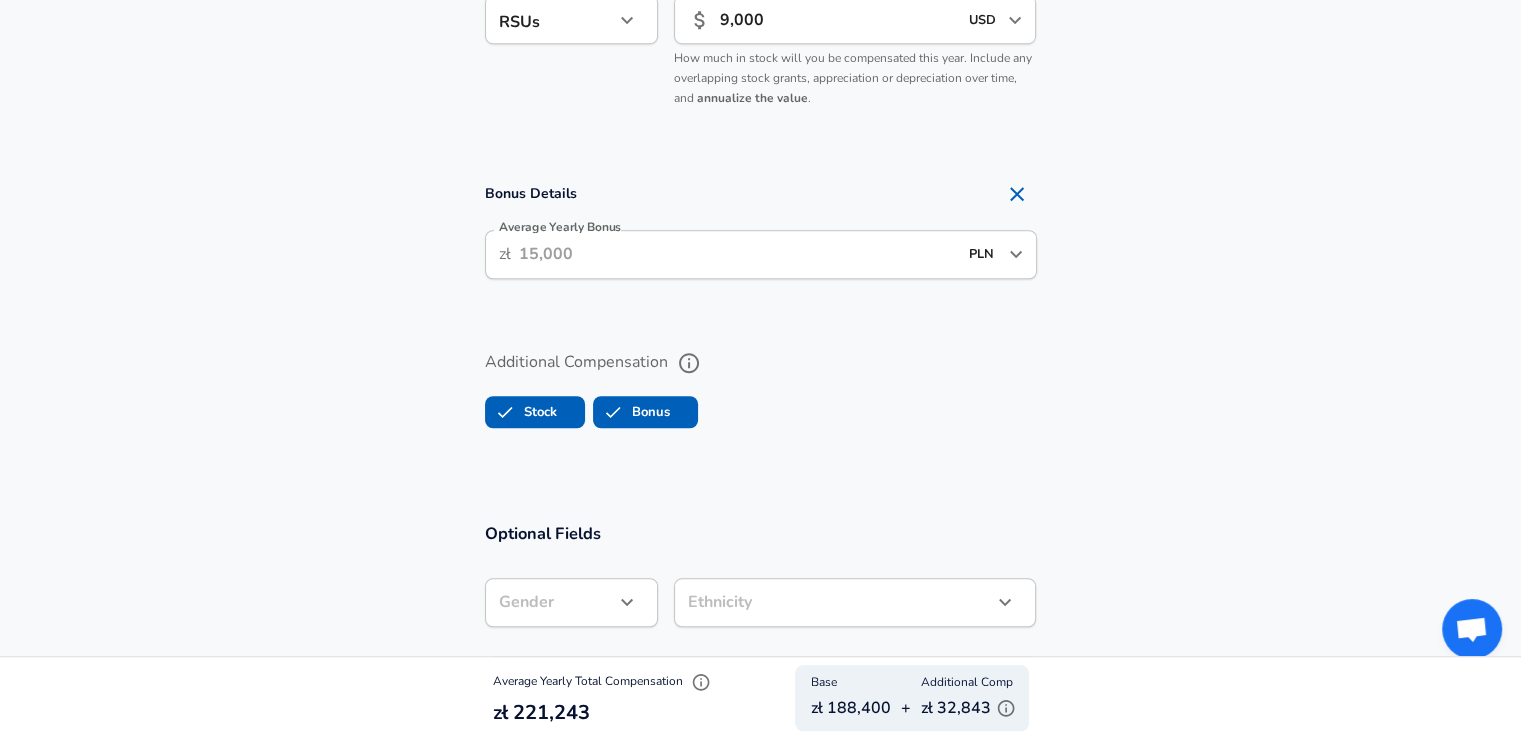 scroll, scrollTop: 1448, scrollLeft: 0, axis: vertical 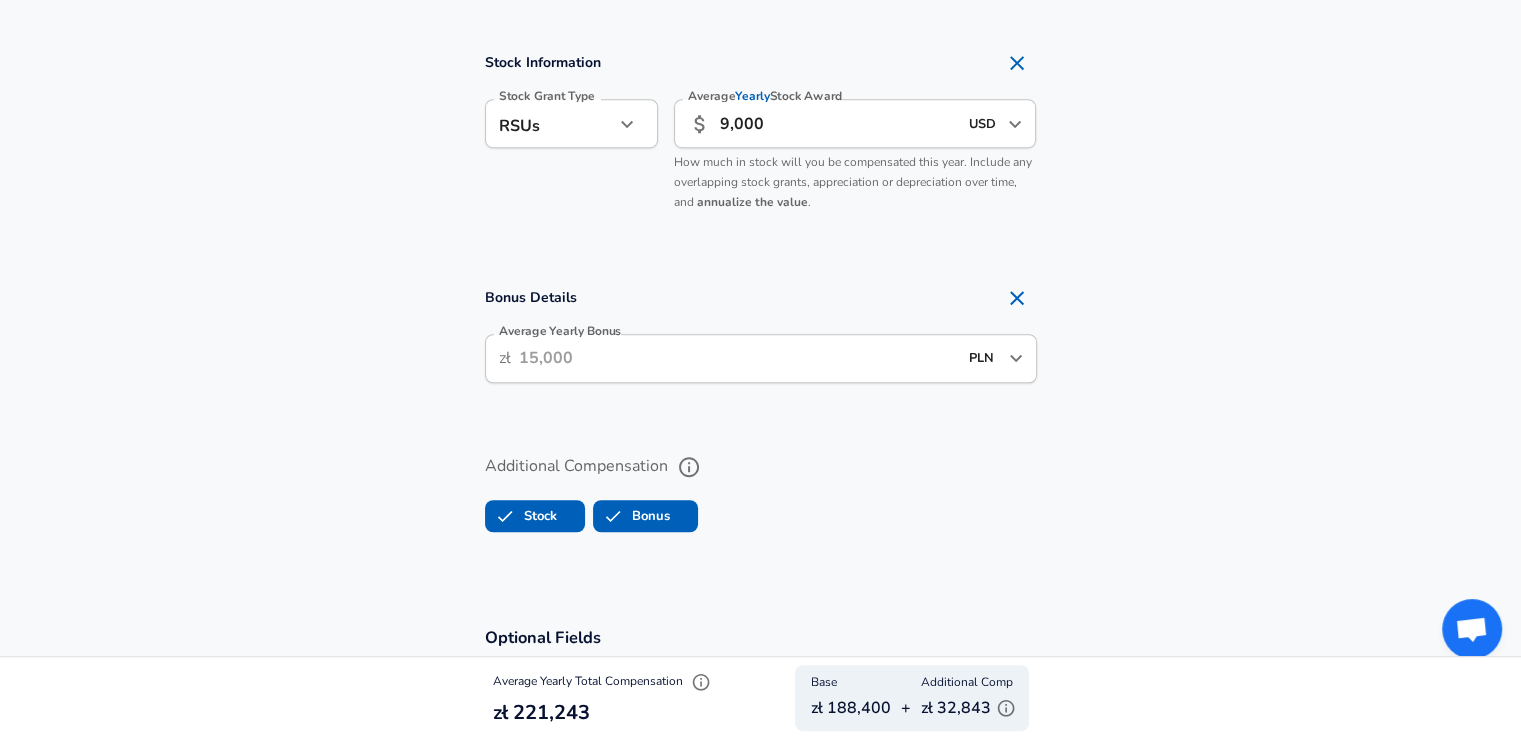 click 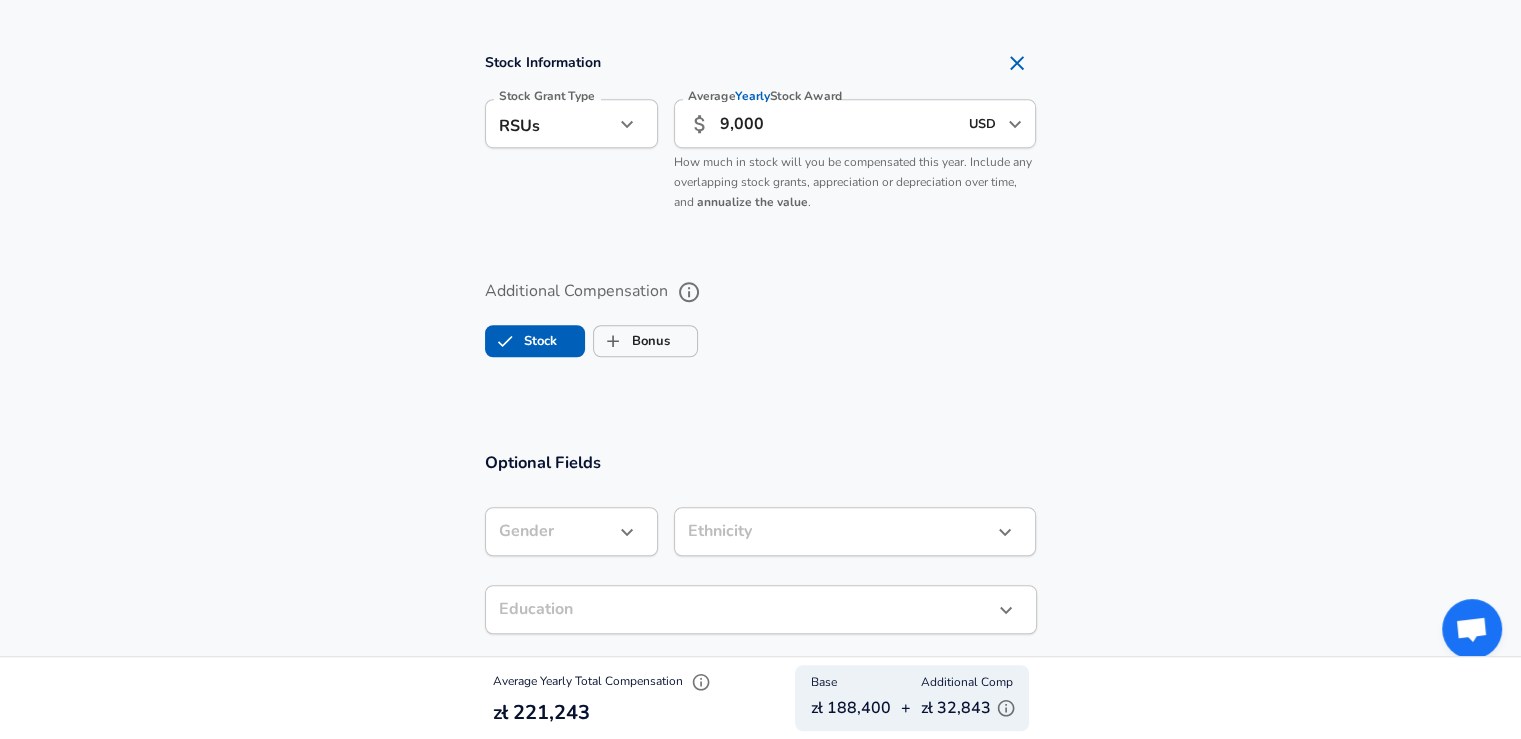 click on "9,000" at bounding box center [838, 123] 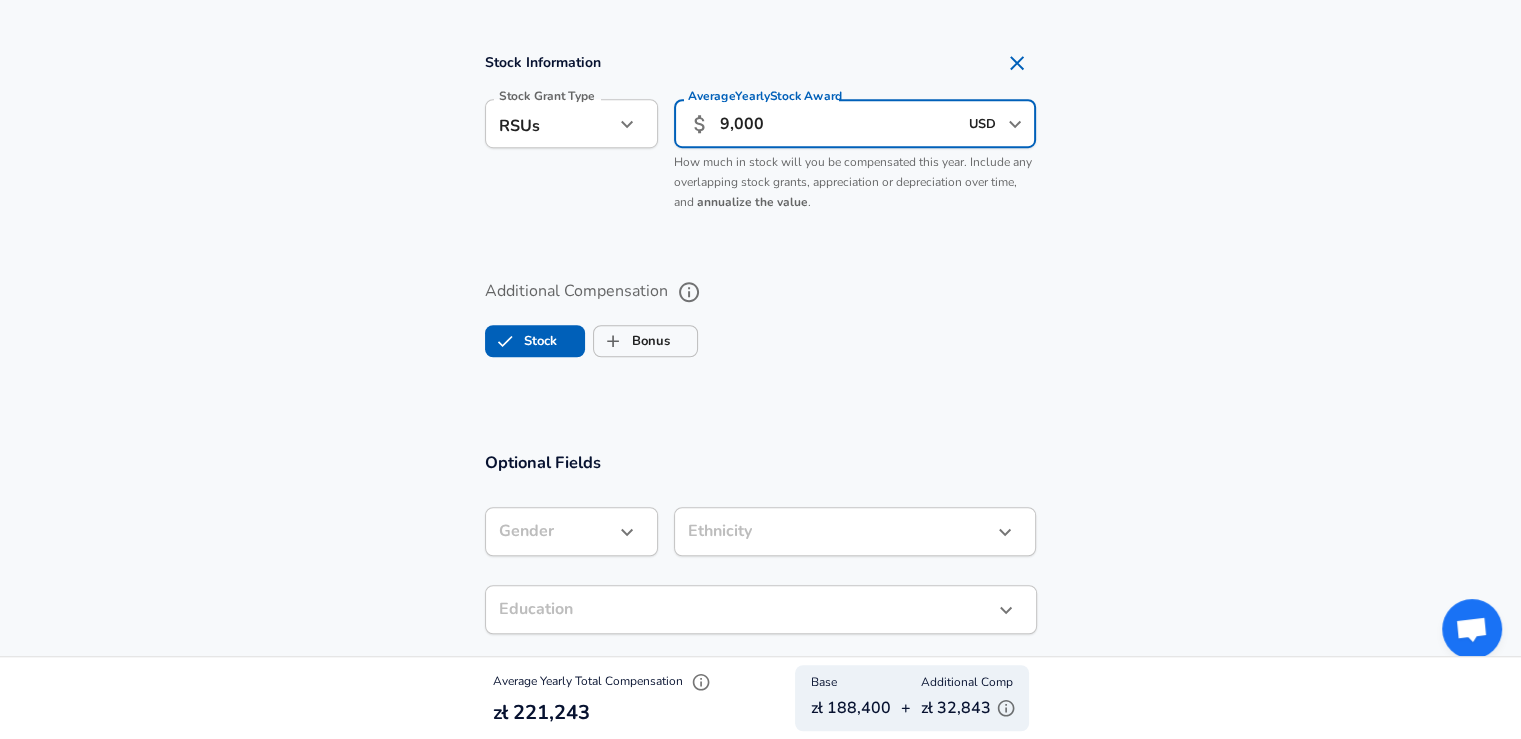 click on "9,000" at bounding box center [838, 123] 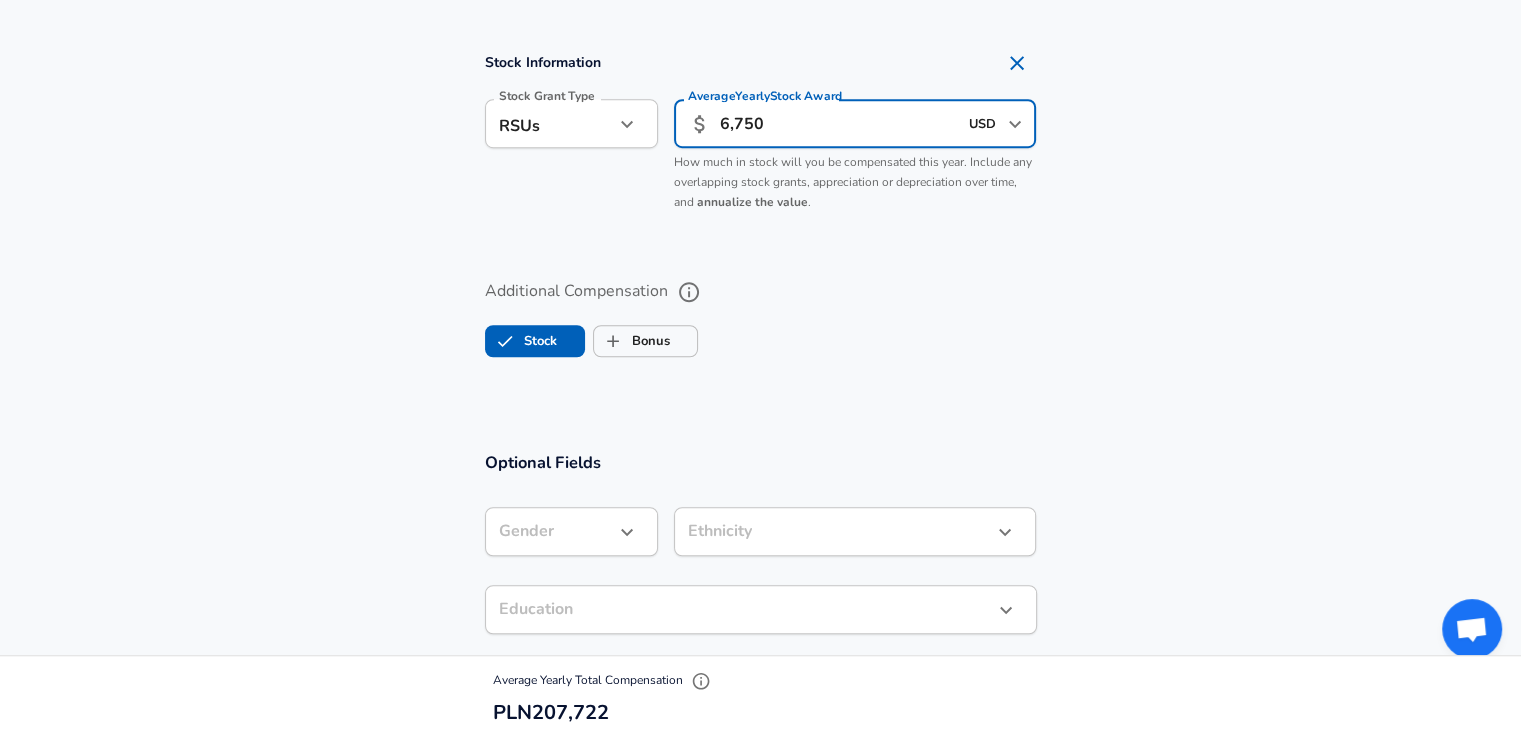 type on "6,750" 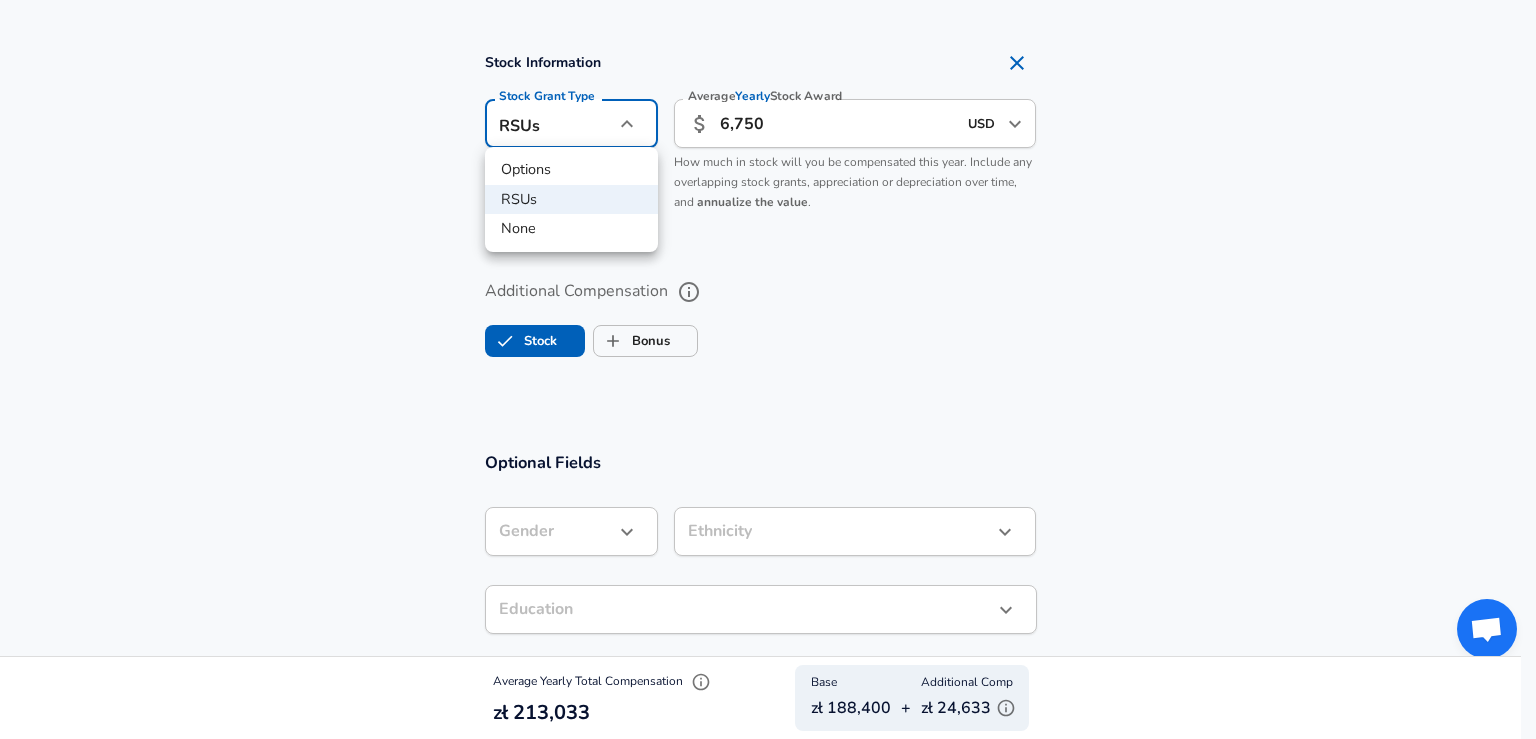 click at bounding box center (768, 369) 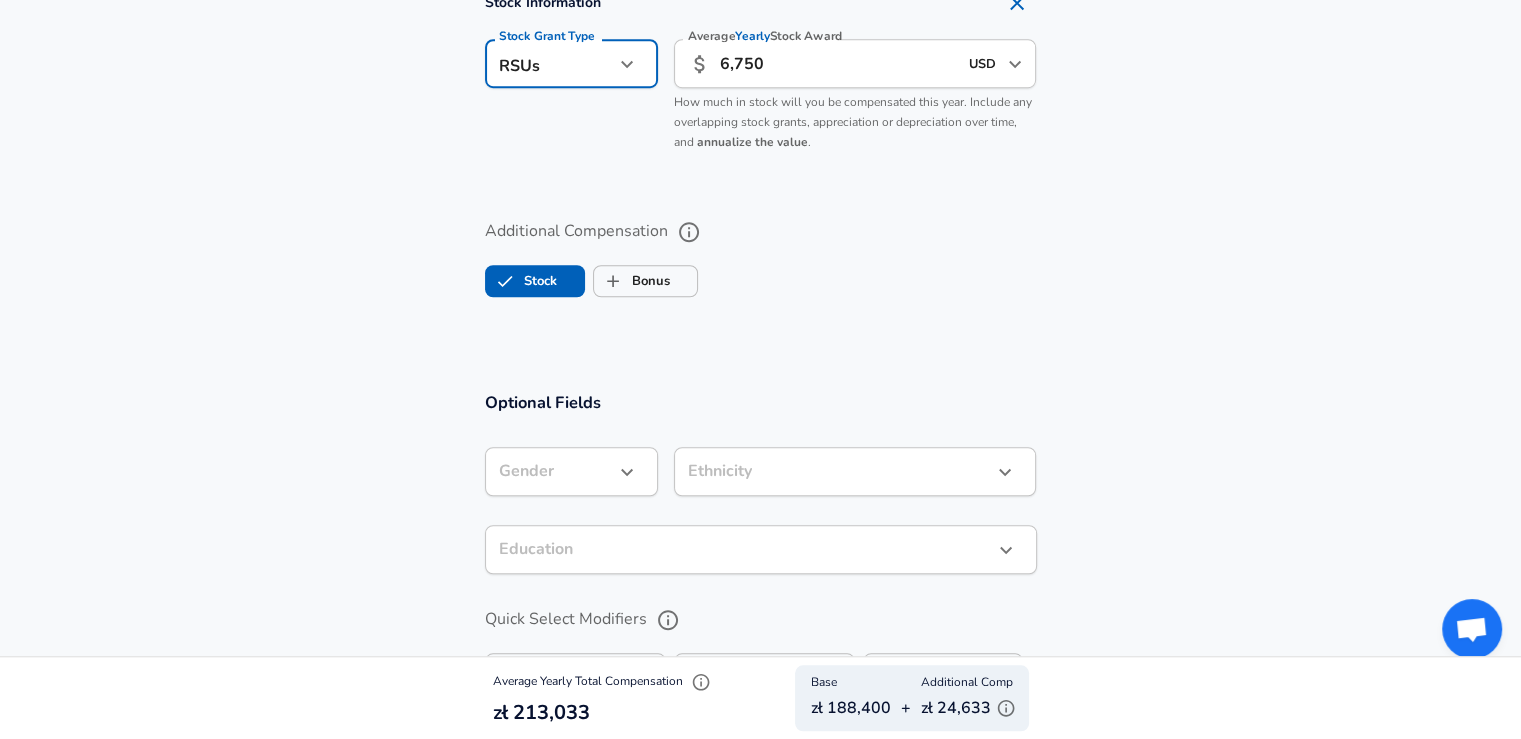 scroll, scrollTop: 1527, scrollLeft: 0, axis: vertical 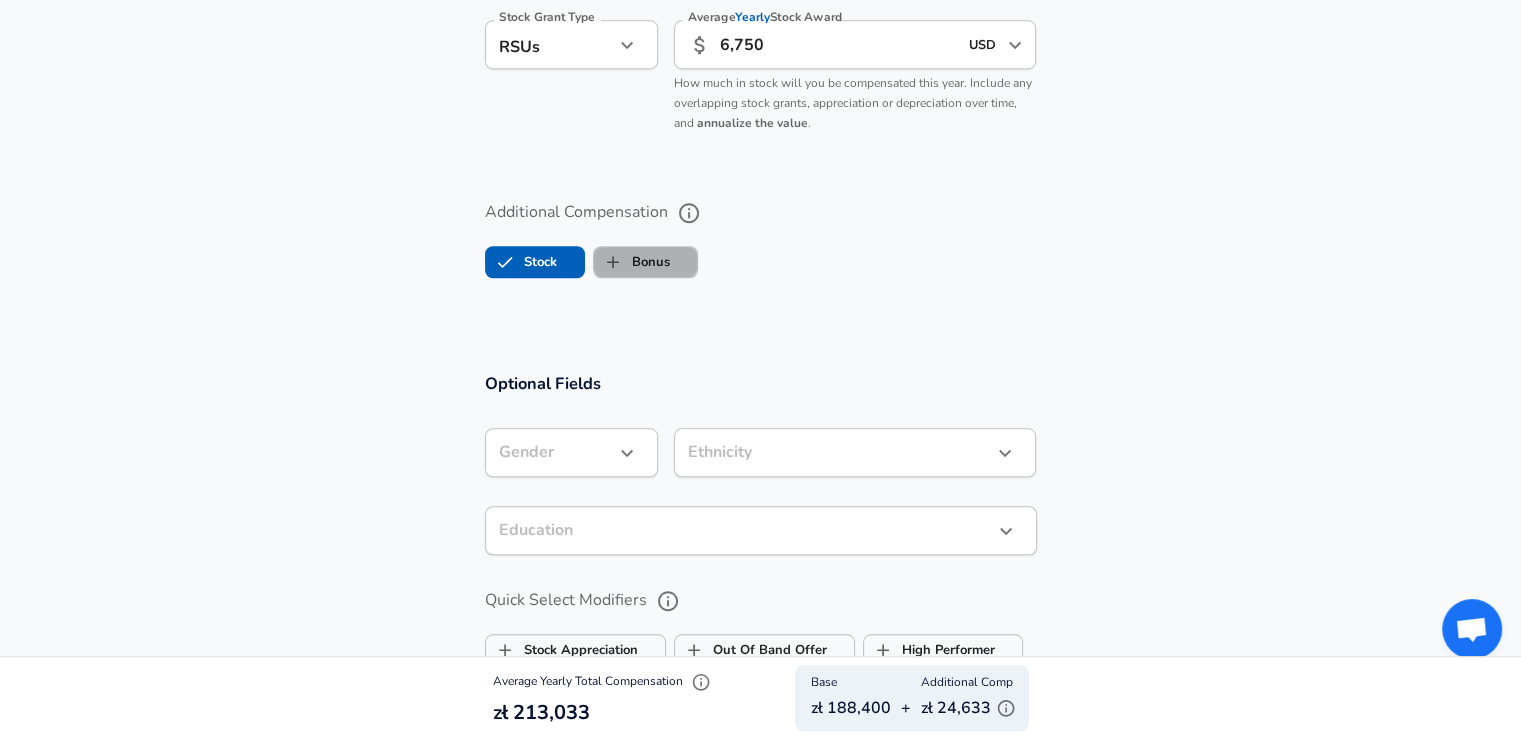 click on "Bonus" at bounding box center [632, 262] 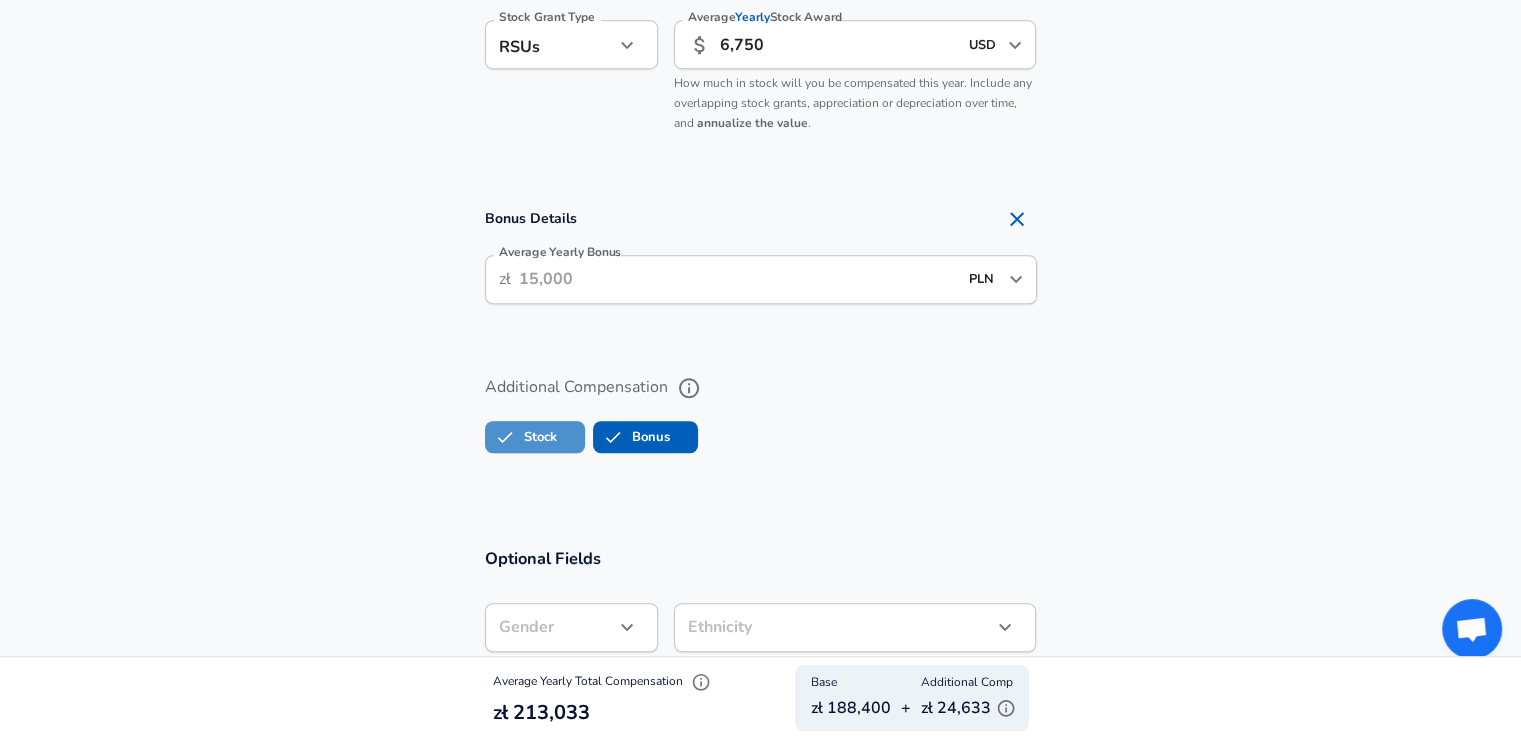 click on "Stock" at bounding box center (521, 437) 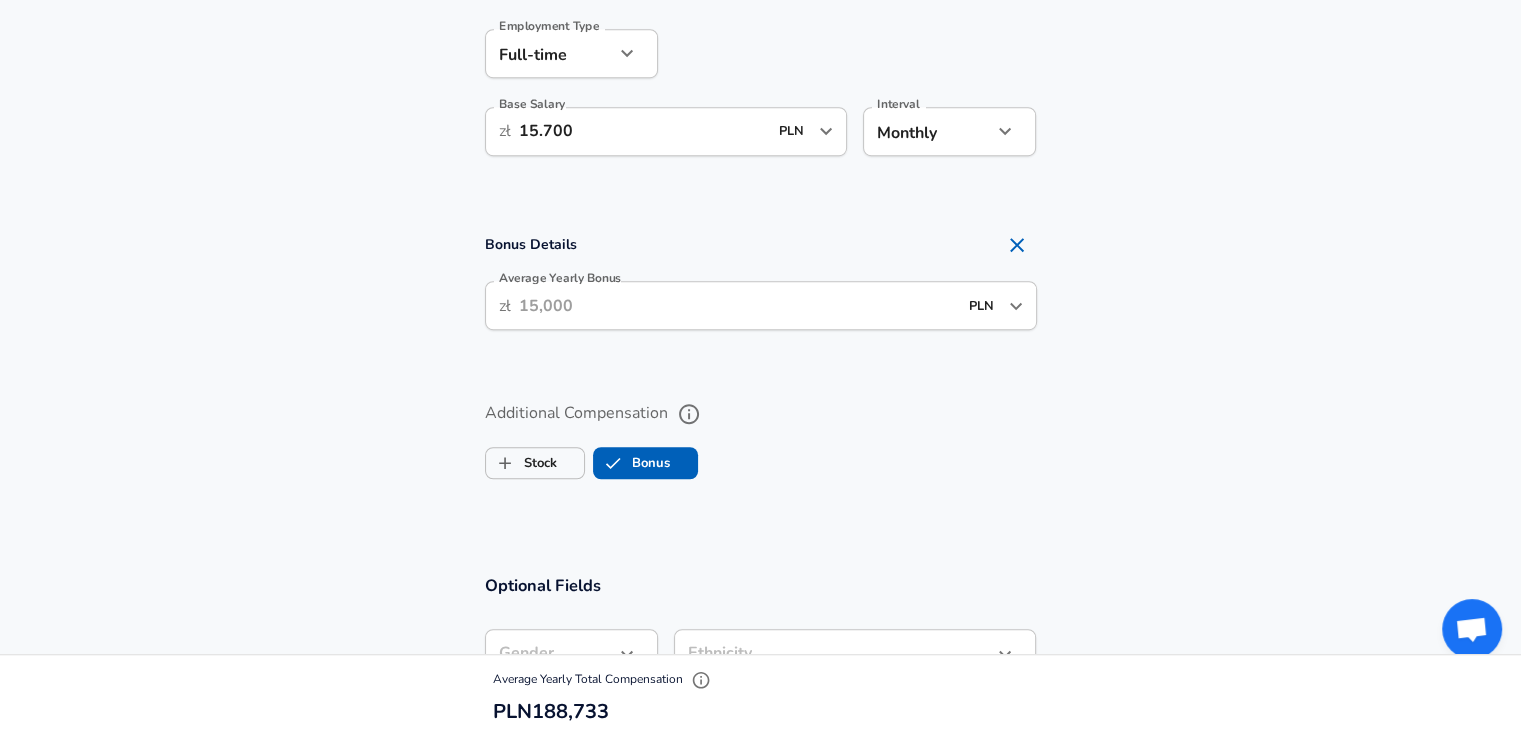 scroll, scrollTop: 1264, scrollLeft: 0, axis: vertical 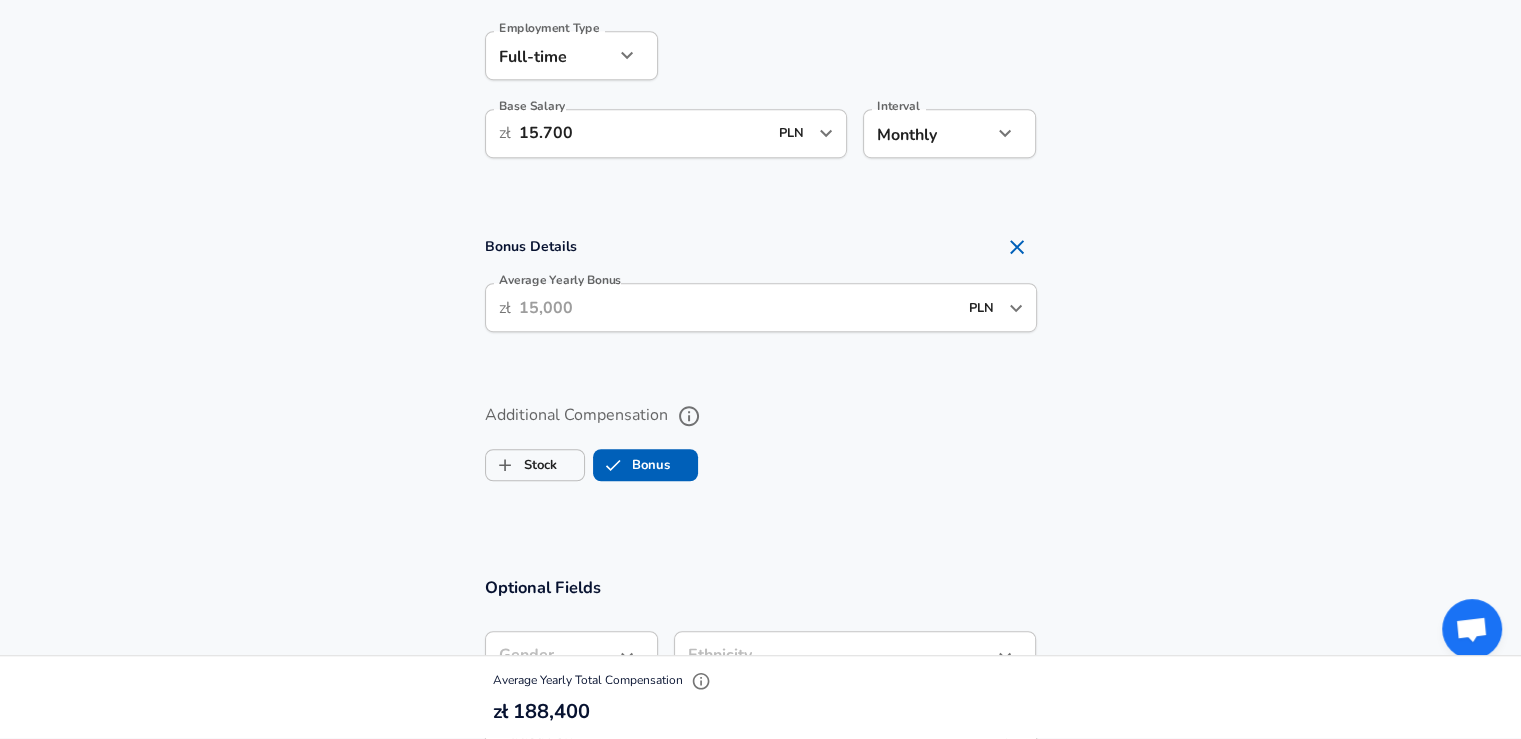 click on "Average Yearly Bonus" at bounding box center (738, 307) 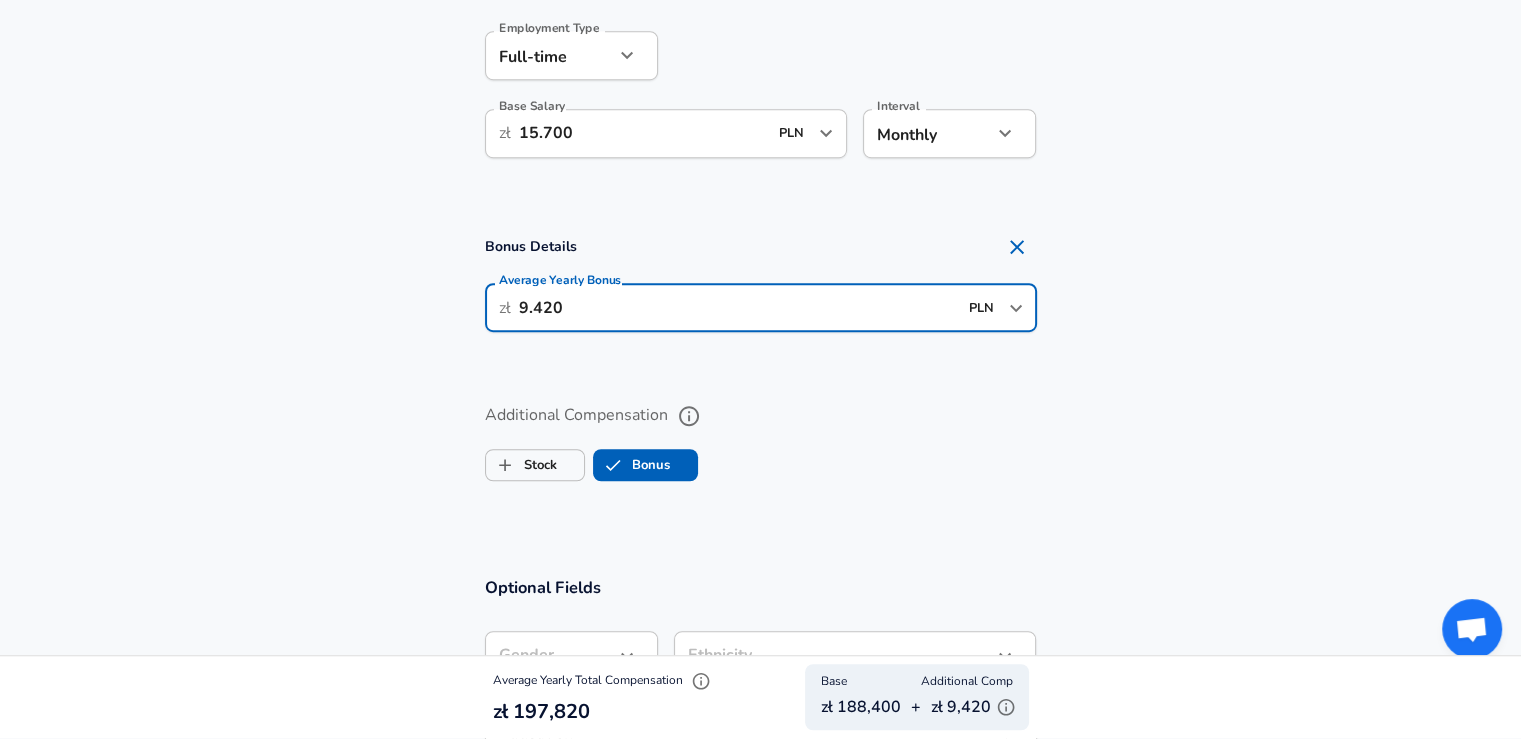 drag, startPoint x: 524, startPoint y: 305, endPoint x: 513, endPoint y: 307, distance: 11.18034 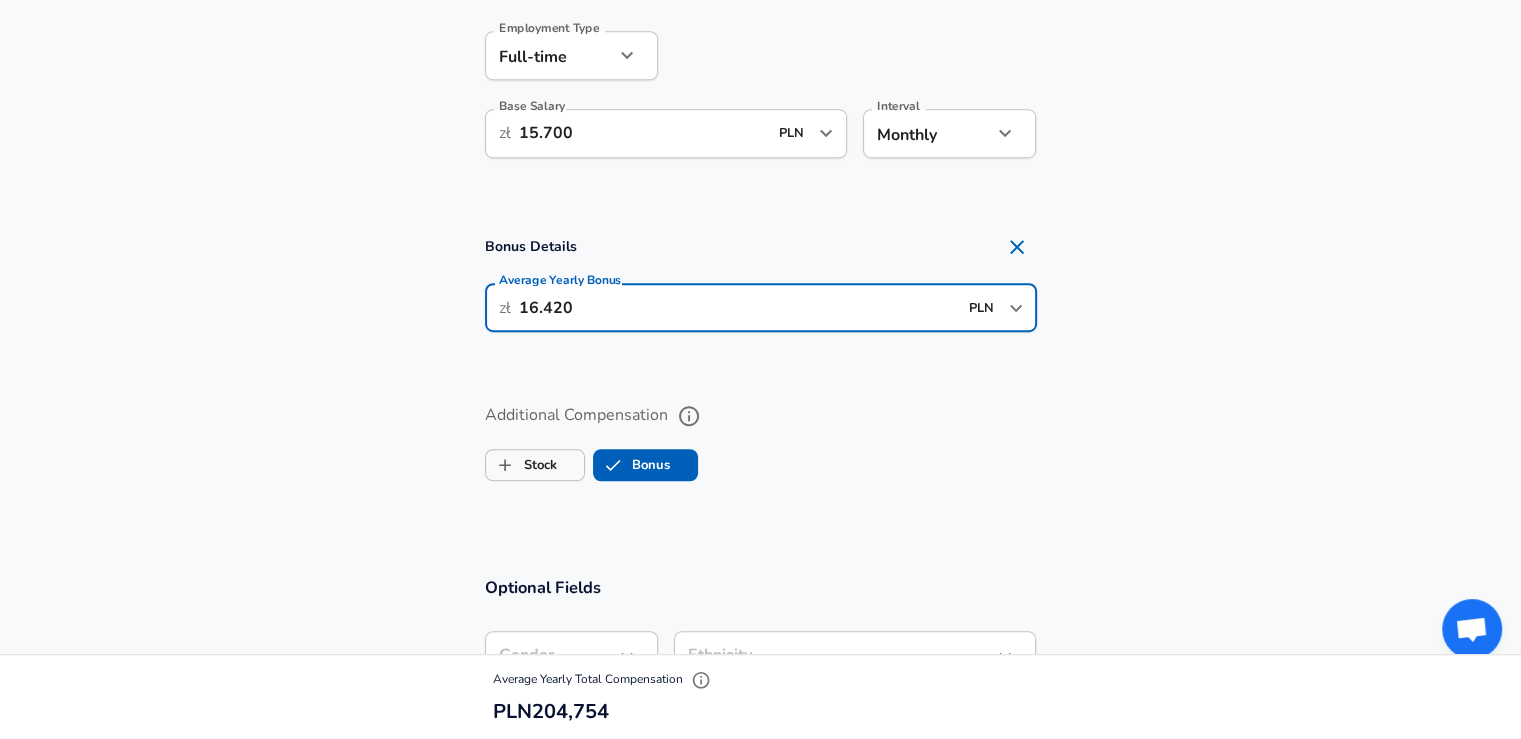type on "16.420" 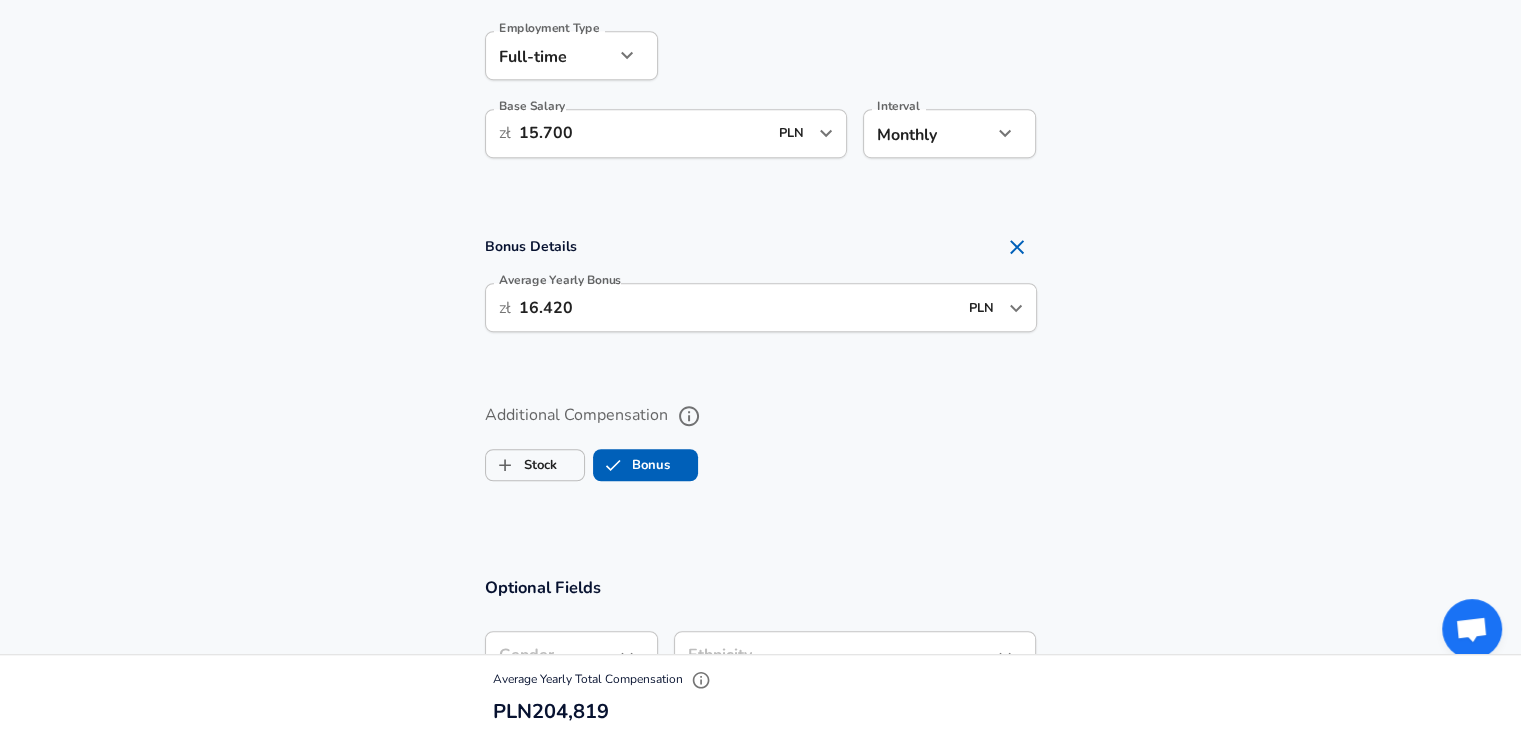 click on "Additional Compensation   Stock Bonus" at bounding box center [760, 449] 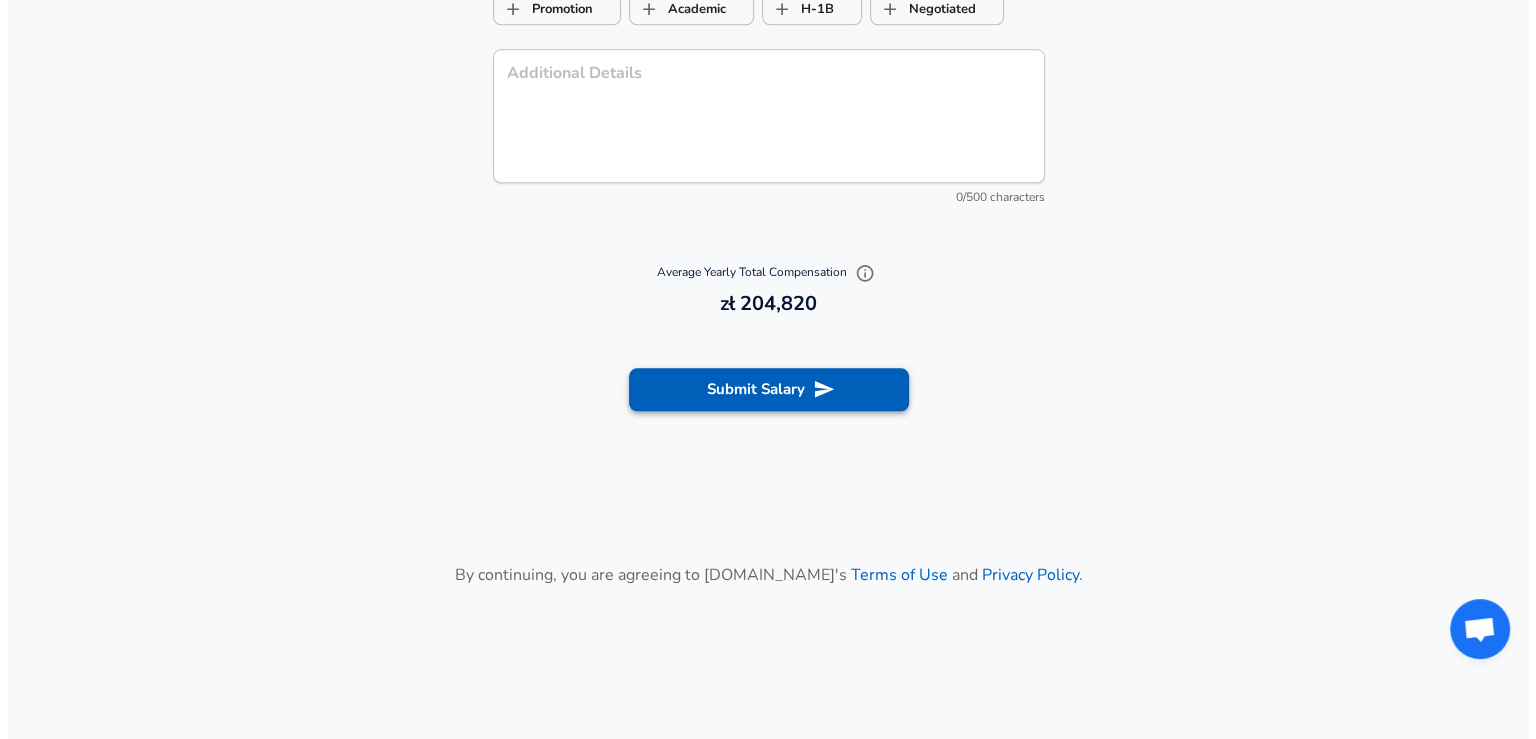 scroll, scrollTop: 2154, scrollLeft: 0, axis: vertical 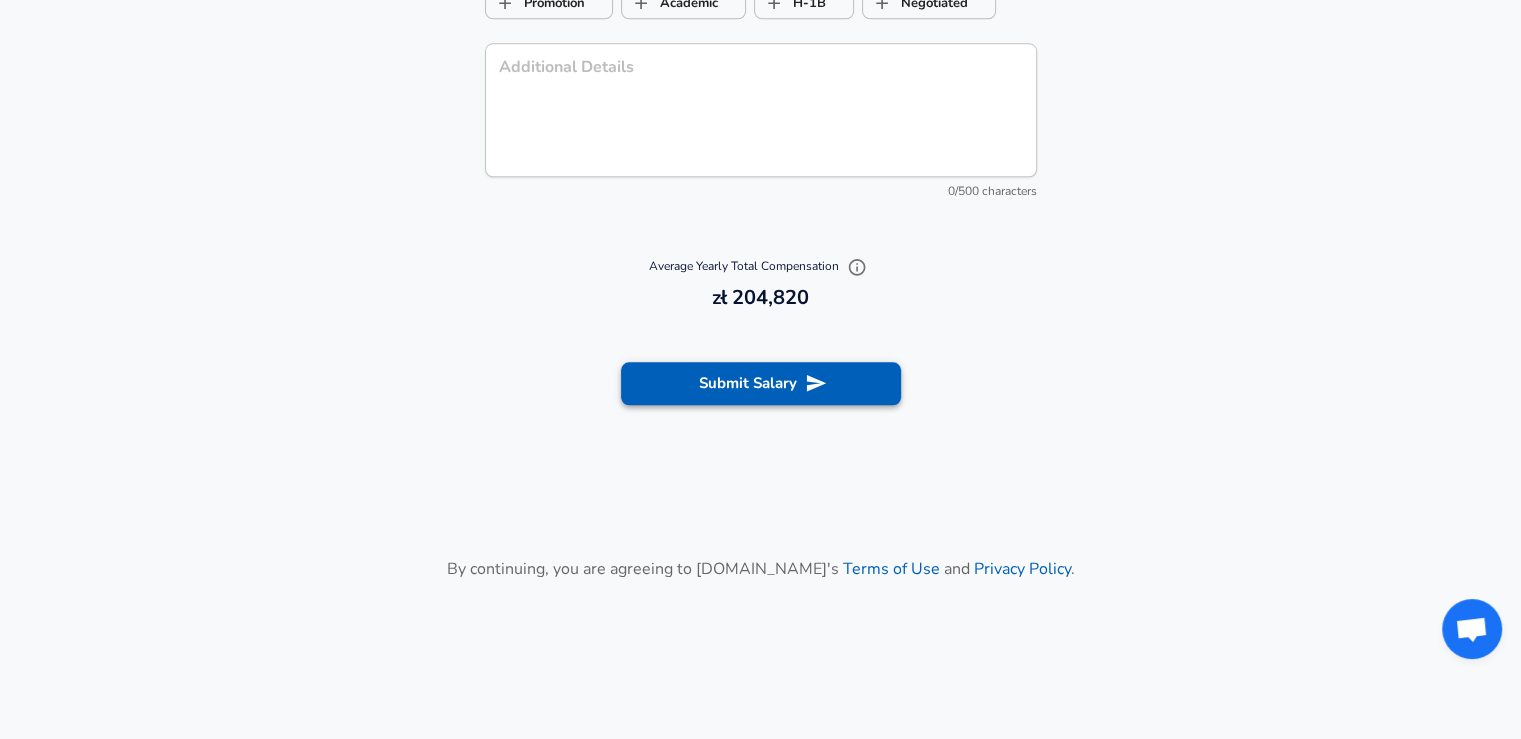 click on "Submit Salary" at bounding box center [761, 383] 